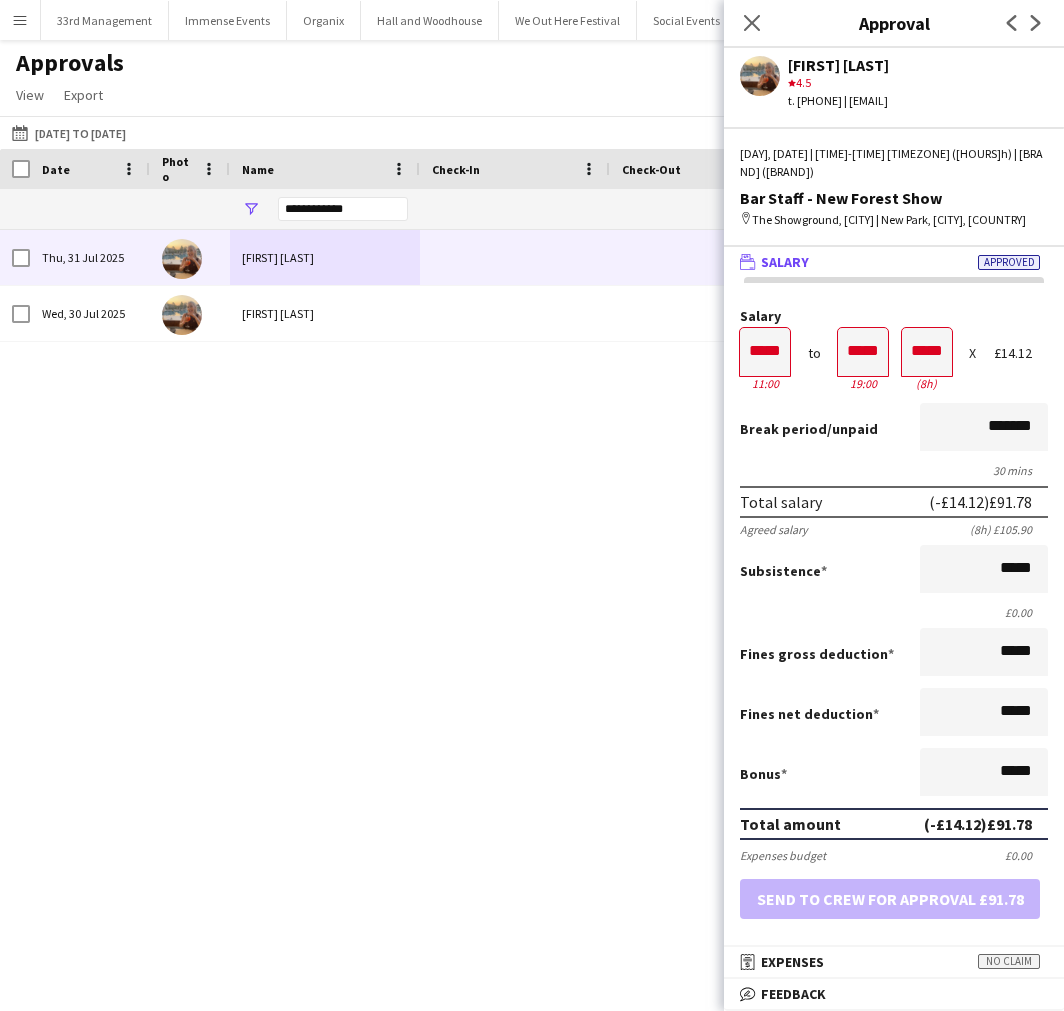 scroll, scrollTop: 0, scrollLeft: 0, axis: both 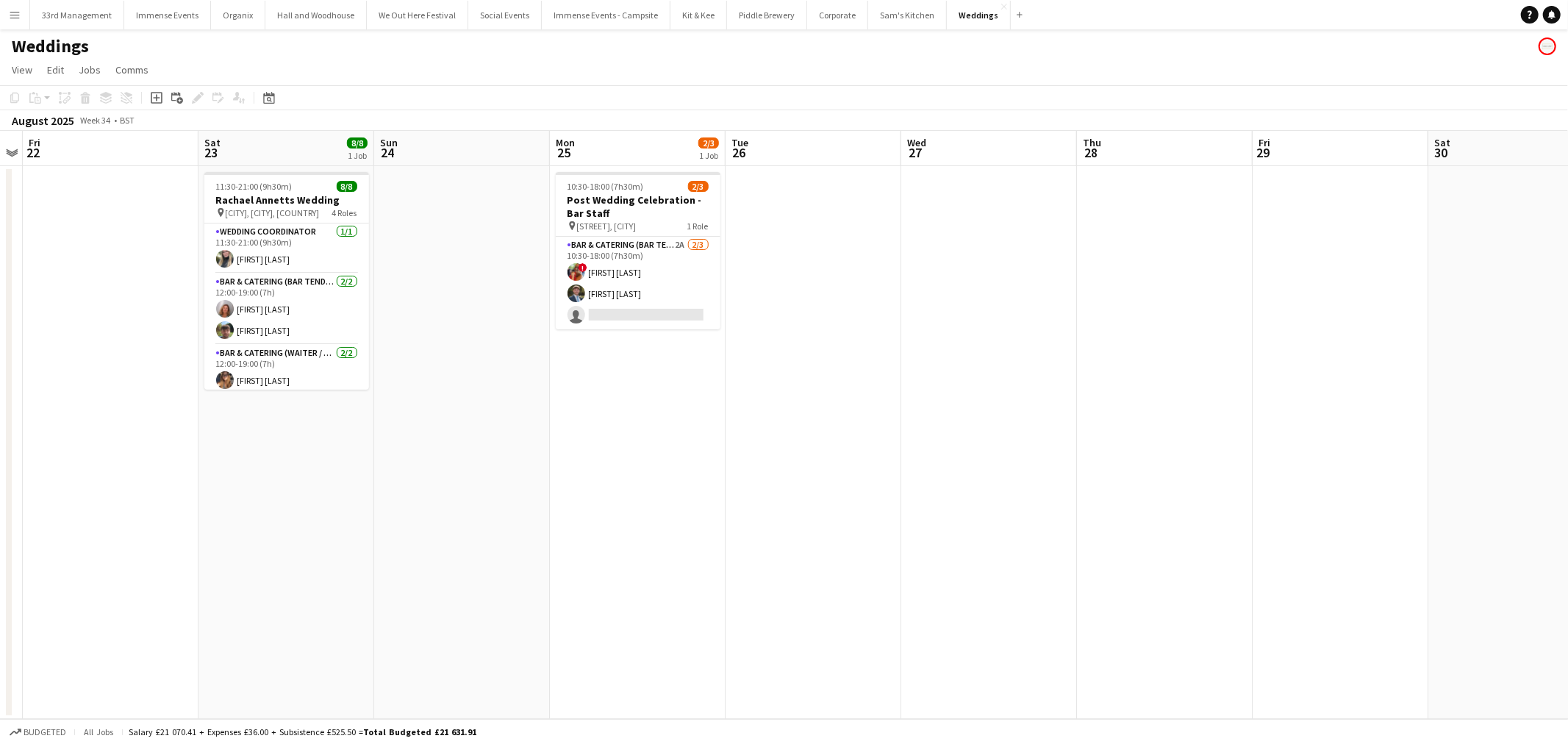 click at bounding box center (462, 443) 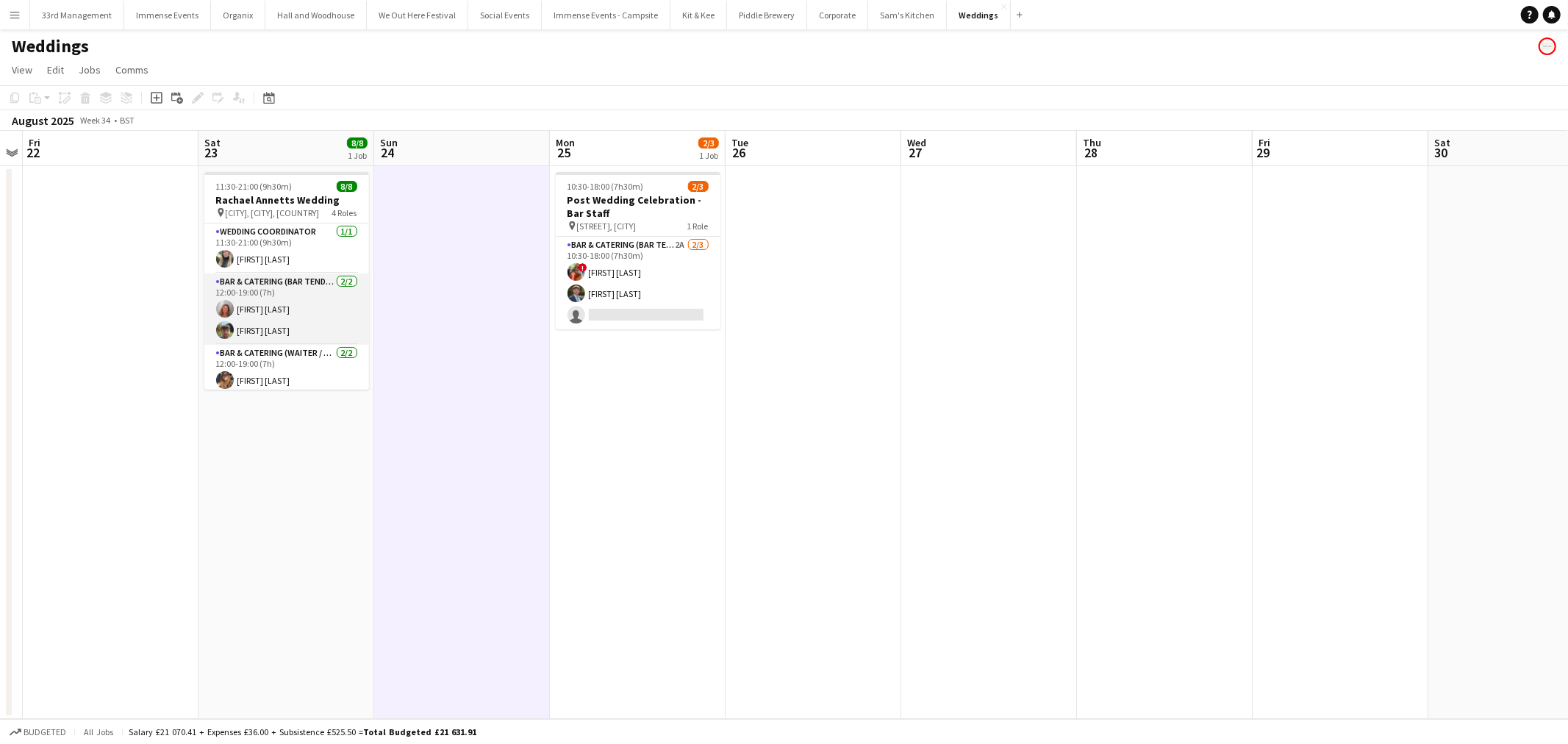 click on "Bar & Catering (Bar Tender) 2/2 12:00-19:00 (7h)
[FIRST] [LAST] [FIRST] [LAST]" at bounding box center (287, 309) 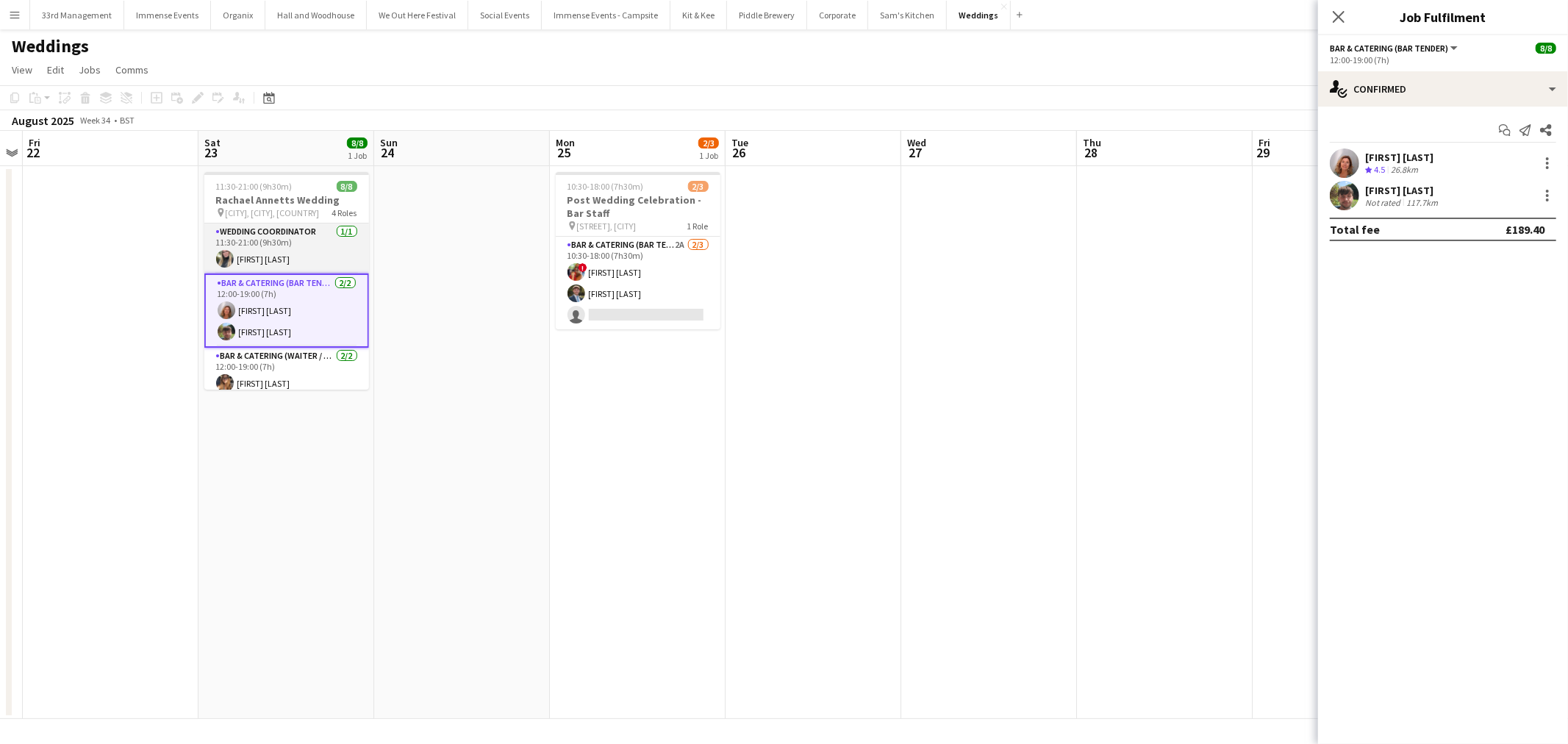 click on "Wedding Coordinator 1/1 11:30-21:00 (9h30m)
[FIRST] [LAST]" at bounding box center (287, 248) 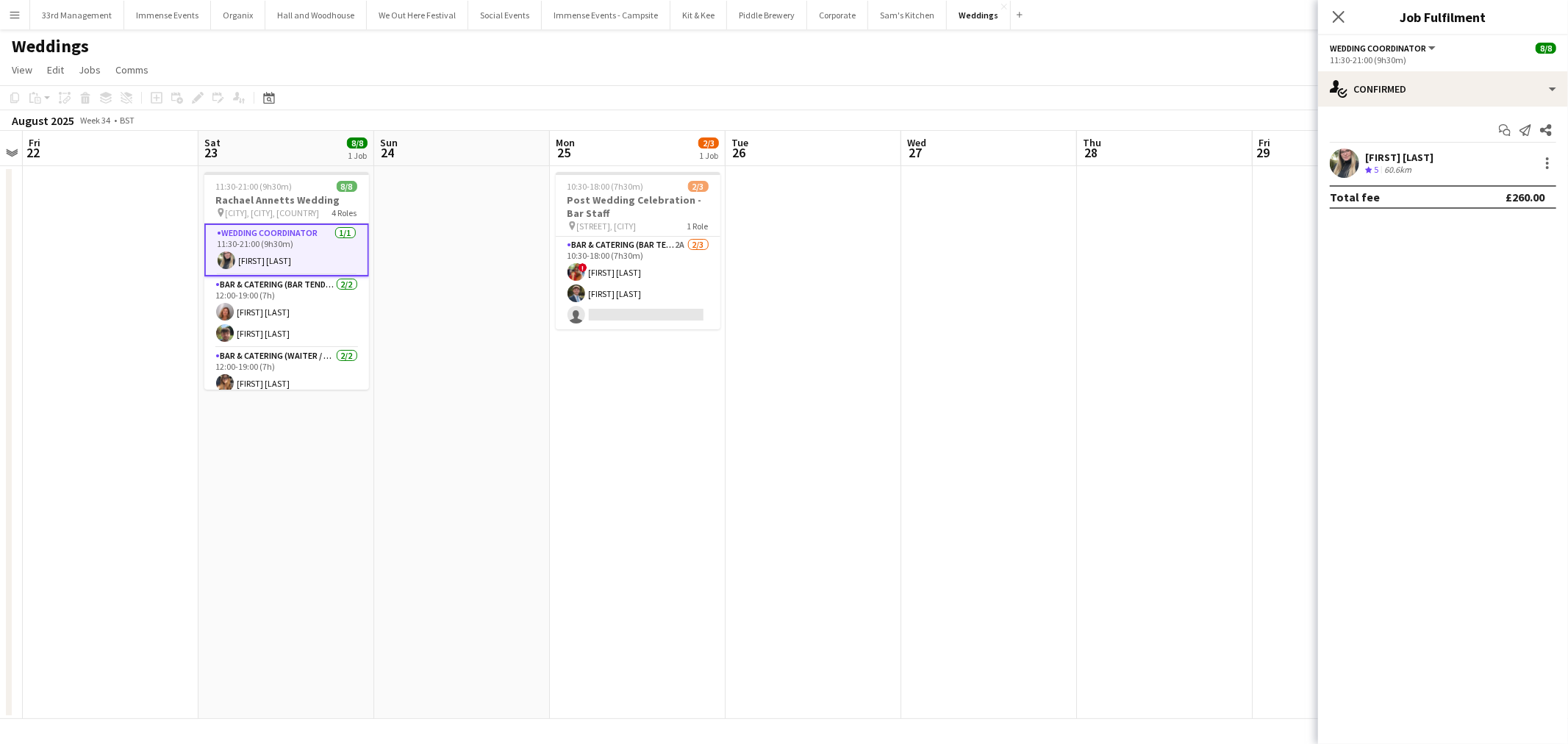 drag, startPoint x: 278, startPoint y: 225, endPoint x: 275, endPoint y: 204, distance: 21.213203 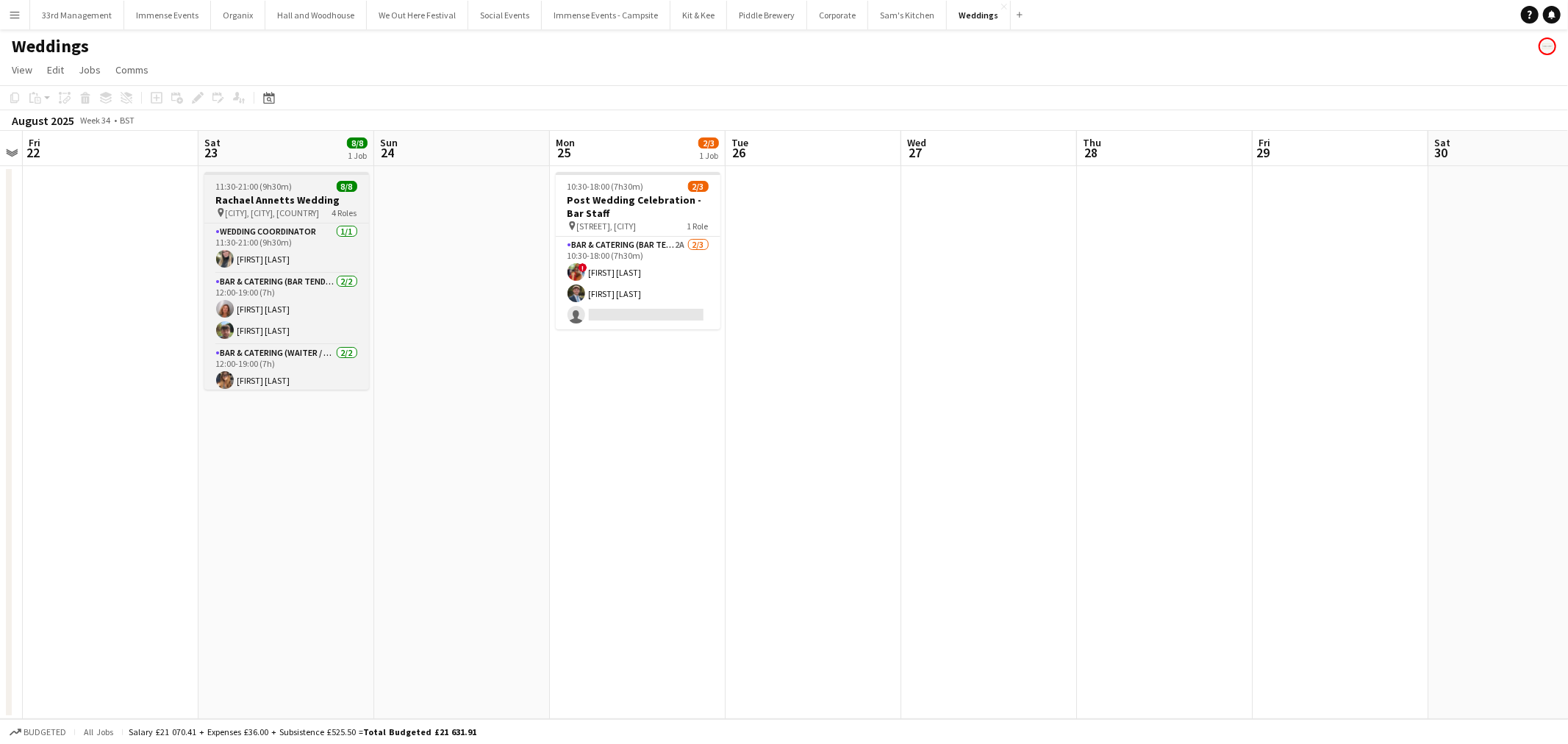 click on "11:30-21:00 (9h30m)" at bounding box center (254, 186) 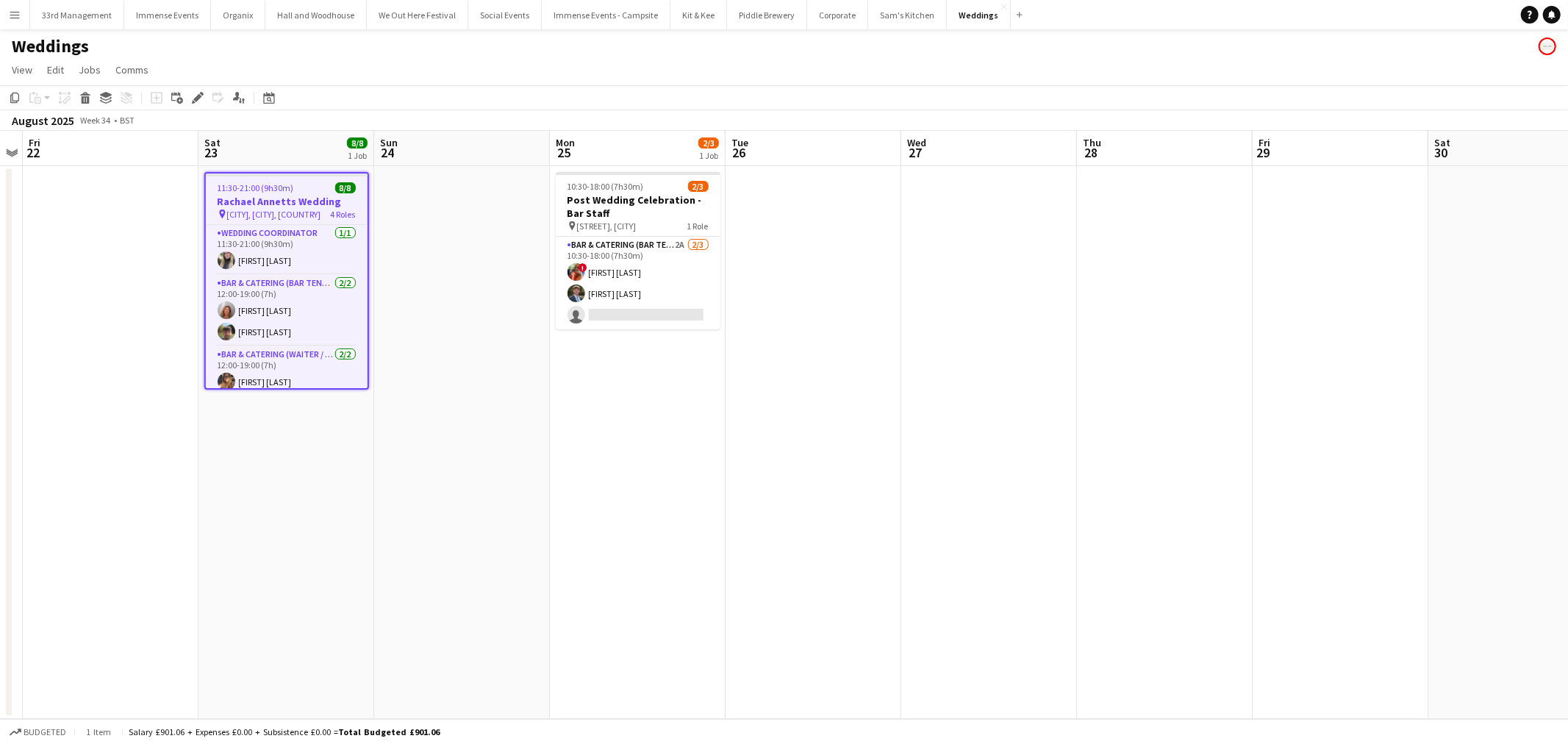 scroll, scrollTop: 121, scrollLeft: 0, axis: vertical 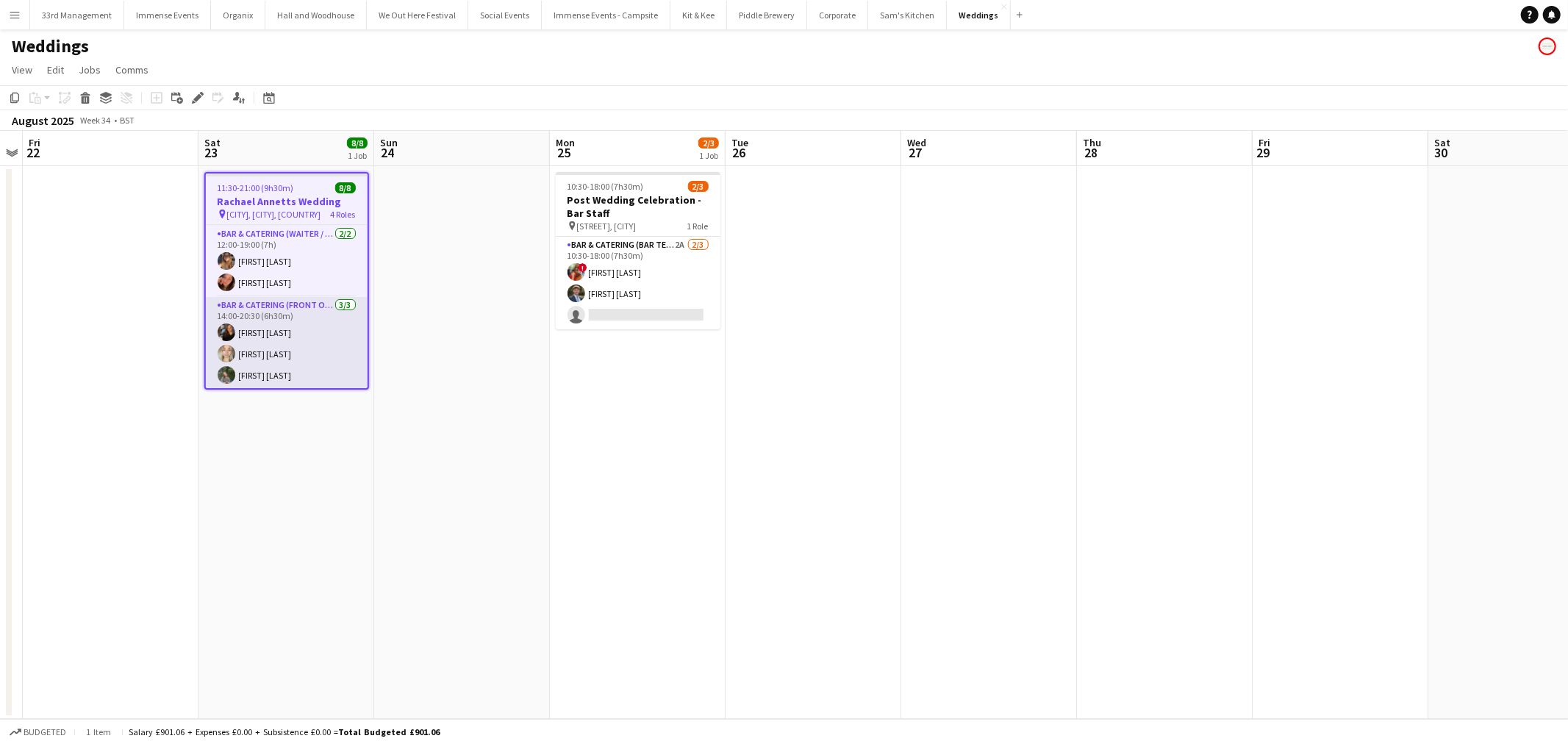 click on "Bar & Catering (Front of House) 3/3 14:00-20:30 (6h30m)
[FIRST] [LAST] [FIRST] [LAST]" at bounding box center (287, 343) 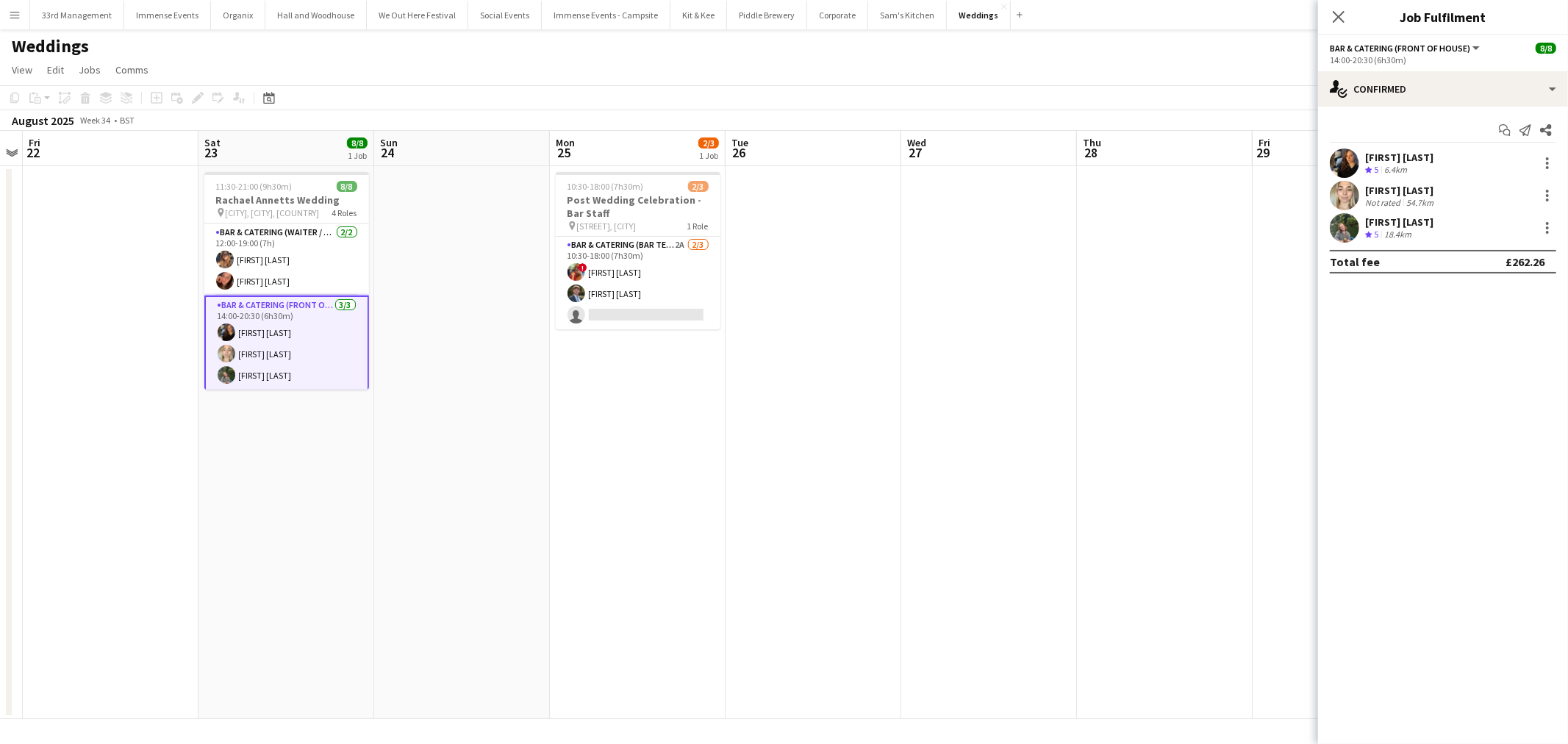 click on "Start chat
Send notification
Share
[FIRST] [LAST]
Crew rating
5   6.4km   [FIRST] [LAST]   Not rated   54.7km   [FIRST] [LAST]
Crew rating
5   18.4km   Total fee   £262.26" at bounding box center [1443, 196] 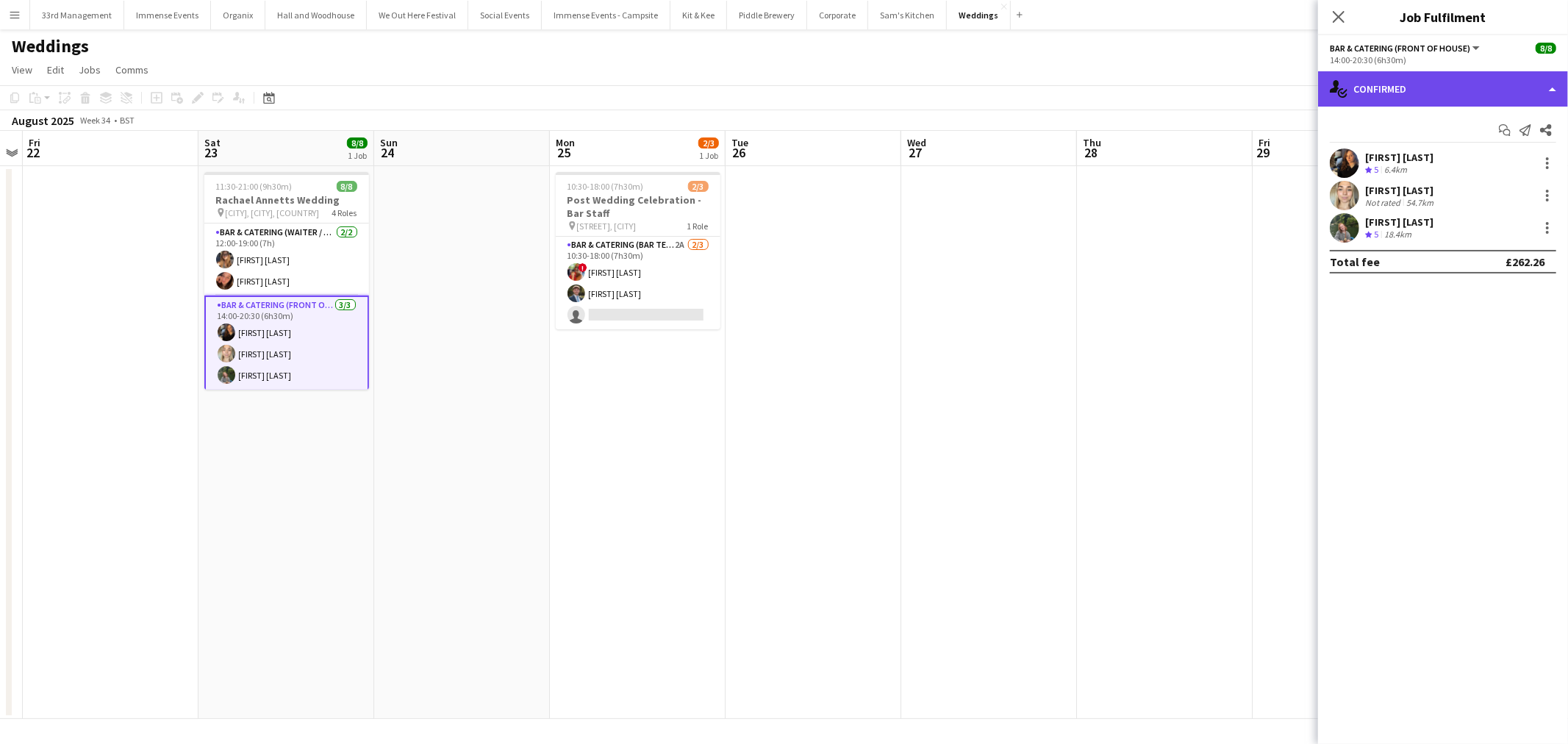 click on "single-neutral-actions-check-2
Confirmed" 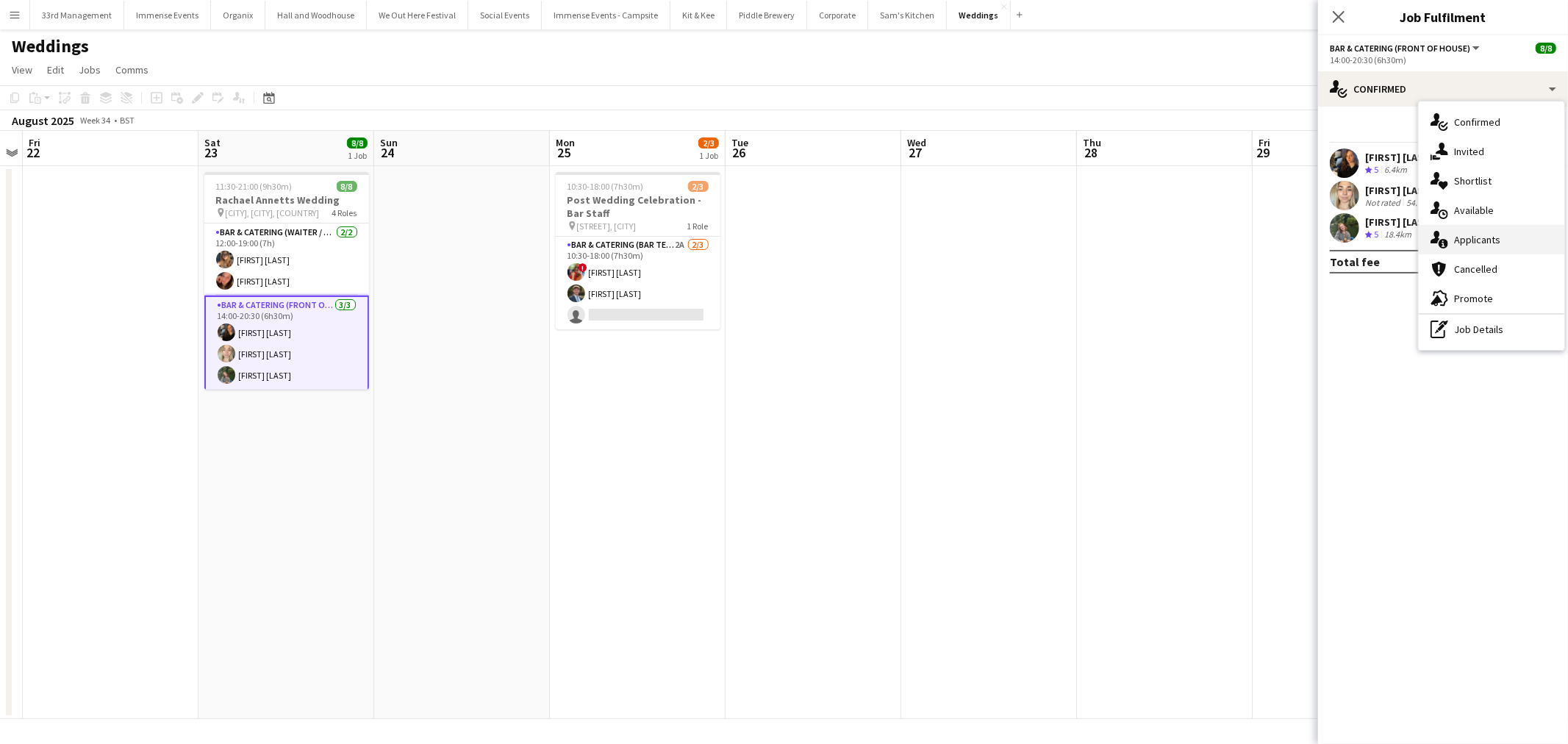 click on "single-neutral-actions-information
Applicants" at bounding box center [1492, 240] 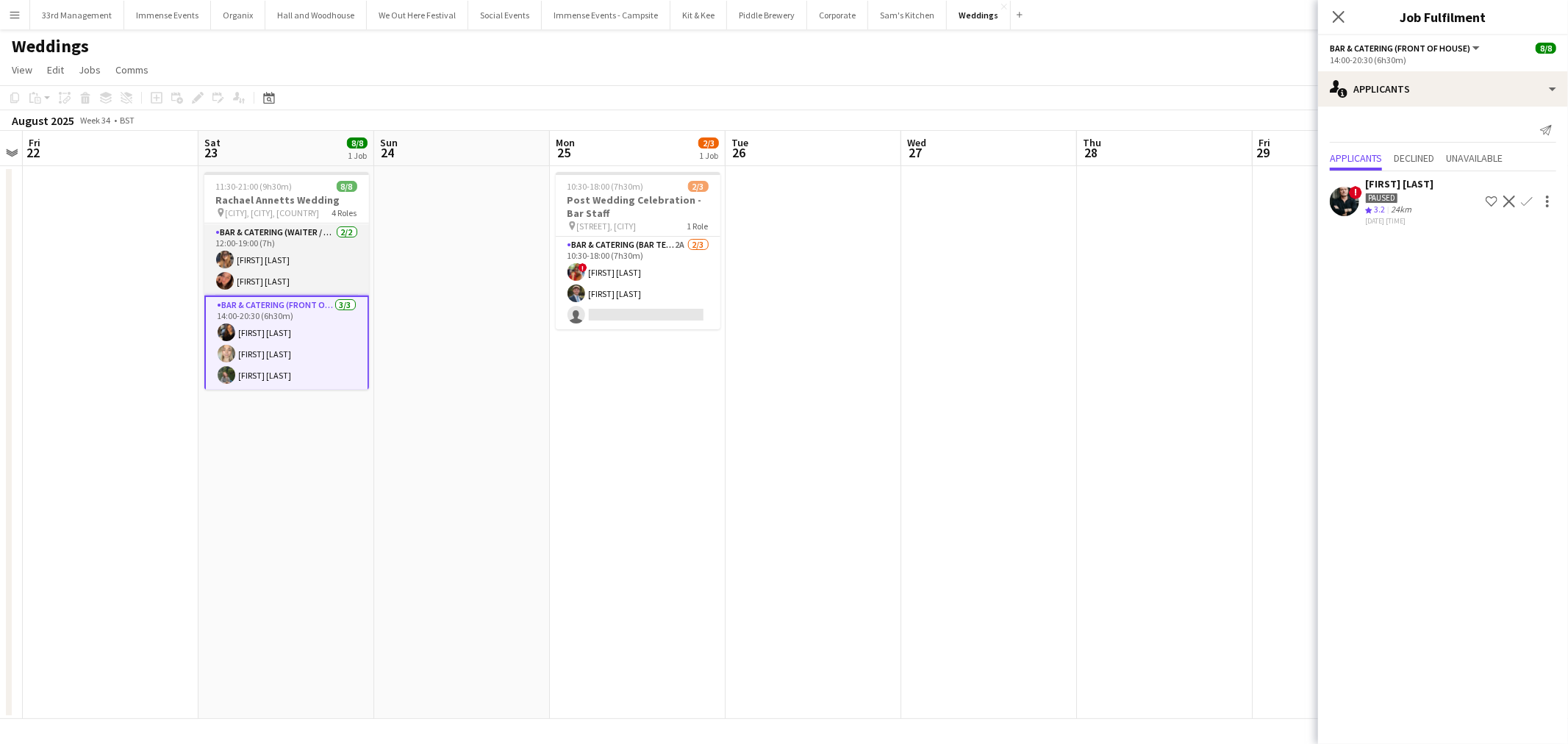 click on "Bar & Catering (Waiter / waitress) 2/2 12:00-19:00 (7h)
[FIRST] [LAST] [FIRST] [LAST]" at bounding box center [287, 260] 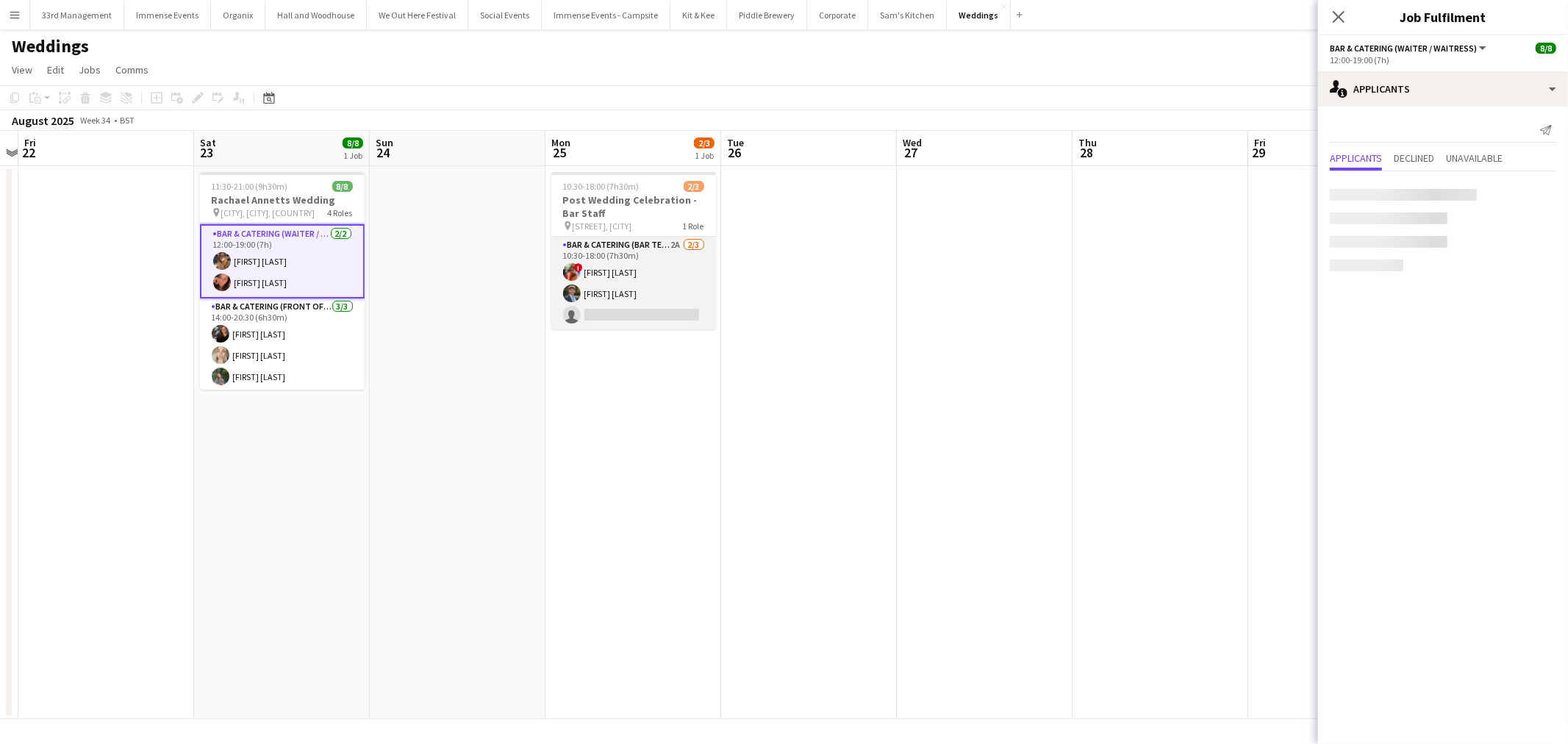 click on "Bar & Catering (Bar Tender) 2A 2/3 10:30-18:00 (7h30m)
! [FIRST] [LAST]
single-neutral-actions" at bounding box center (634, 283) 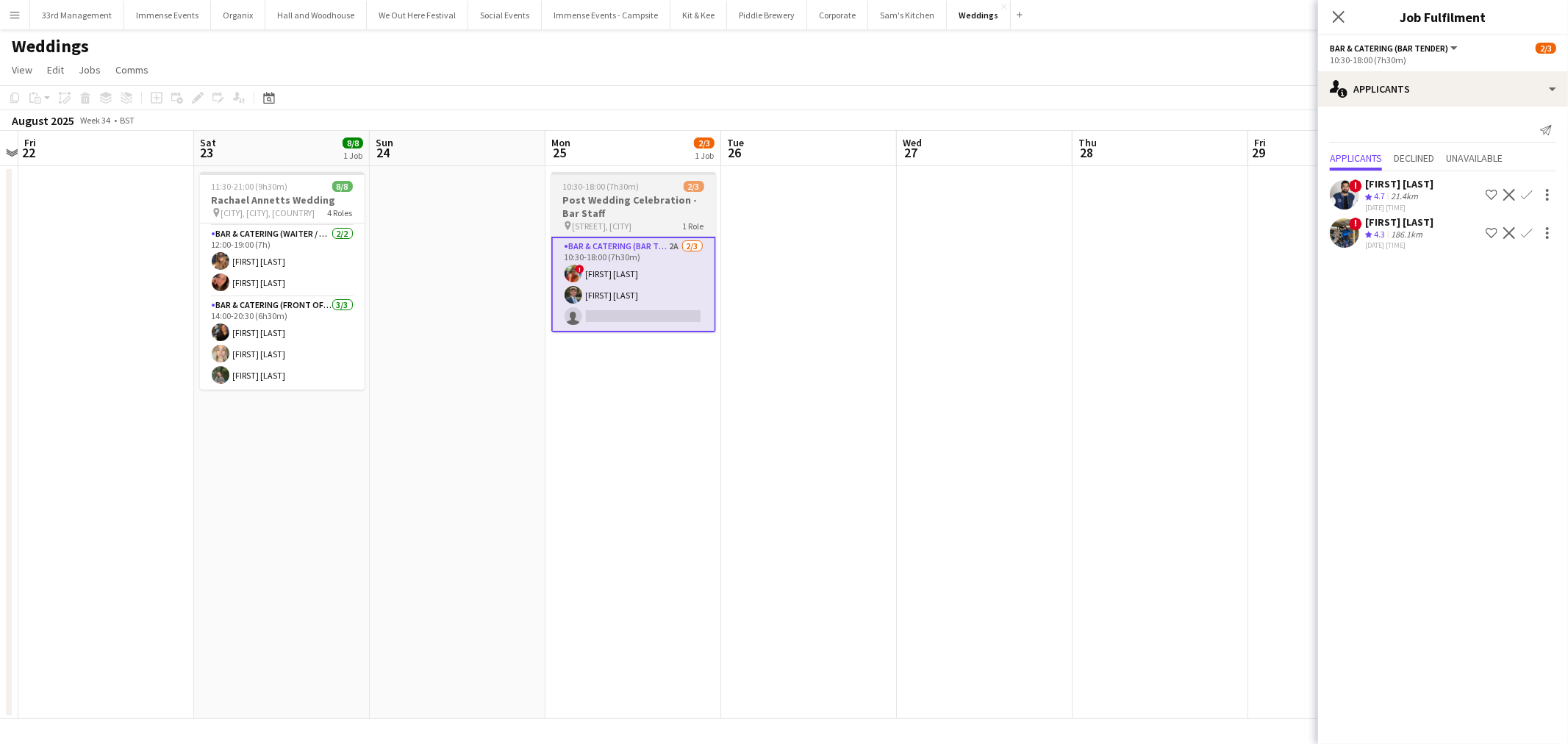 click on "Post Wedding Celebration - Bar Staff" at bounding box center [634, 207] 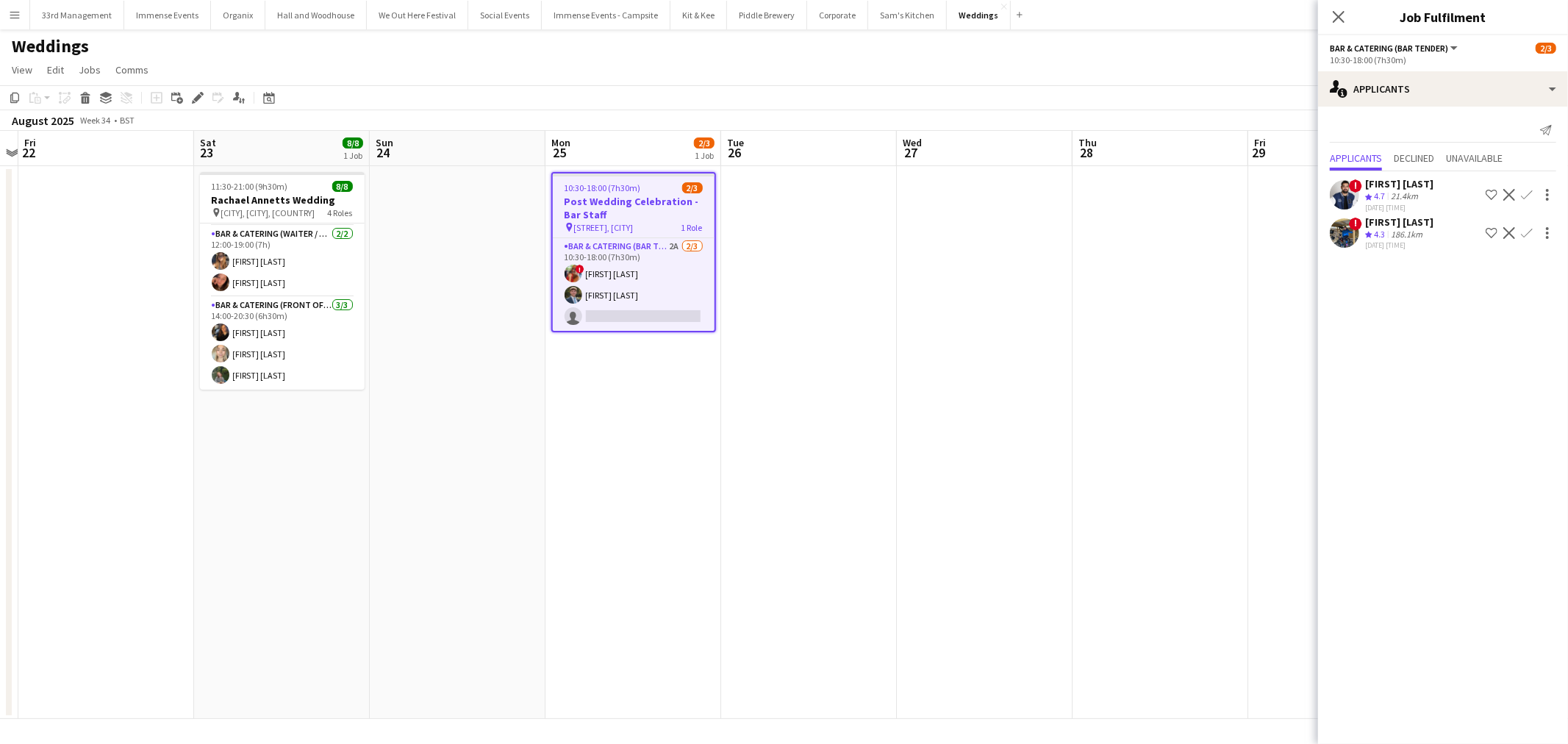 click on "10:30-18:00 (7h30m) 2/3 Post Wedding Celebration - Bar Staff
pin
[STREET], [CITY] 1 Role Bar & Catering (Bar Tender) 2A 2/3 10:30-18:00 (7h30m)
! [FIRST] [LAST]
single-neutral-actions" at bounding box center [633, 443] 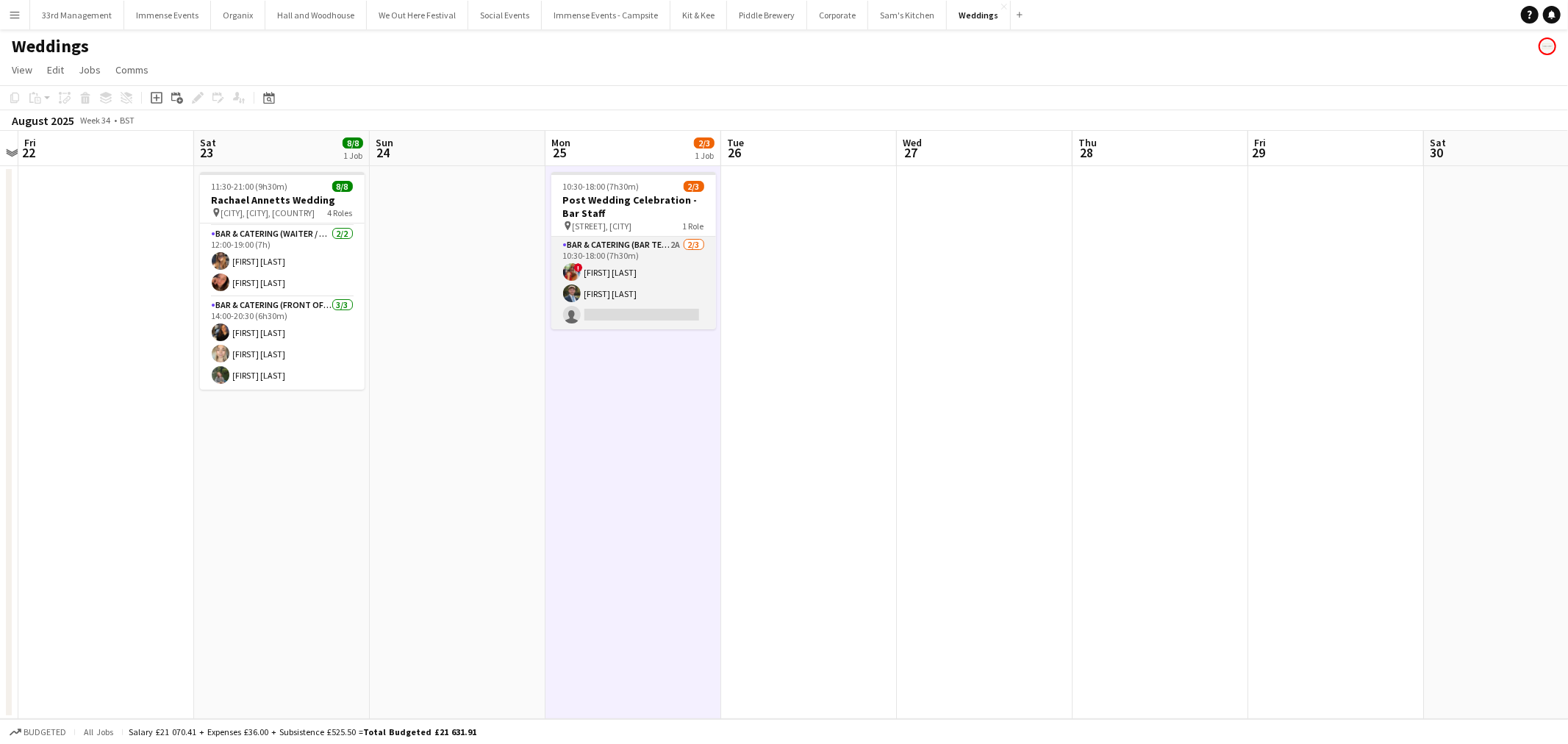 click on "Bar & Catering (Bar Tender) 2A 2/3 10:30-18:00 (7h30m)
! [FIRST] [LAST]
single-neutral-actions" at bounding box center [634, 283] 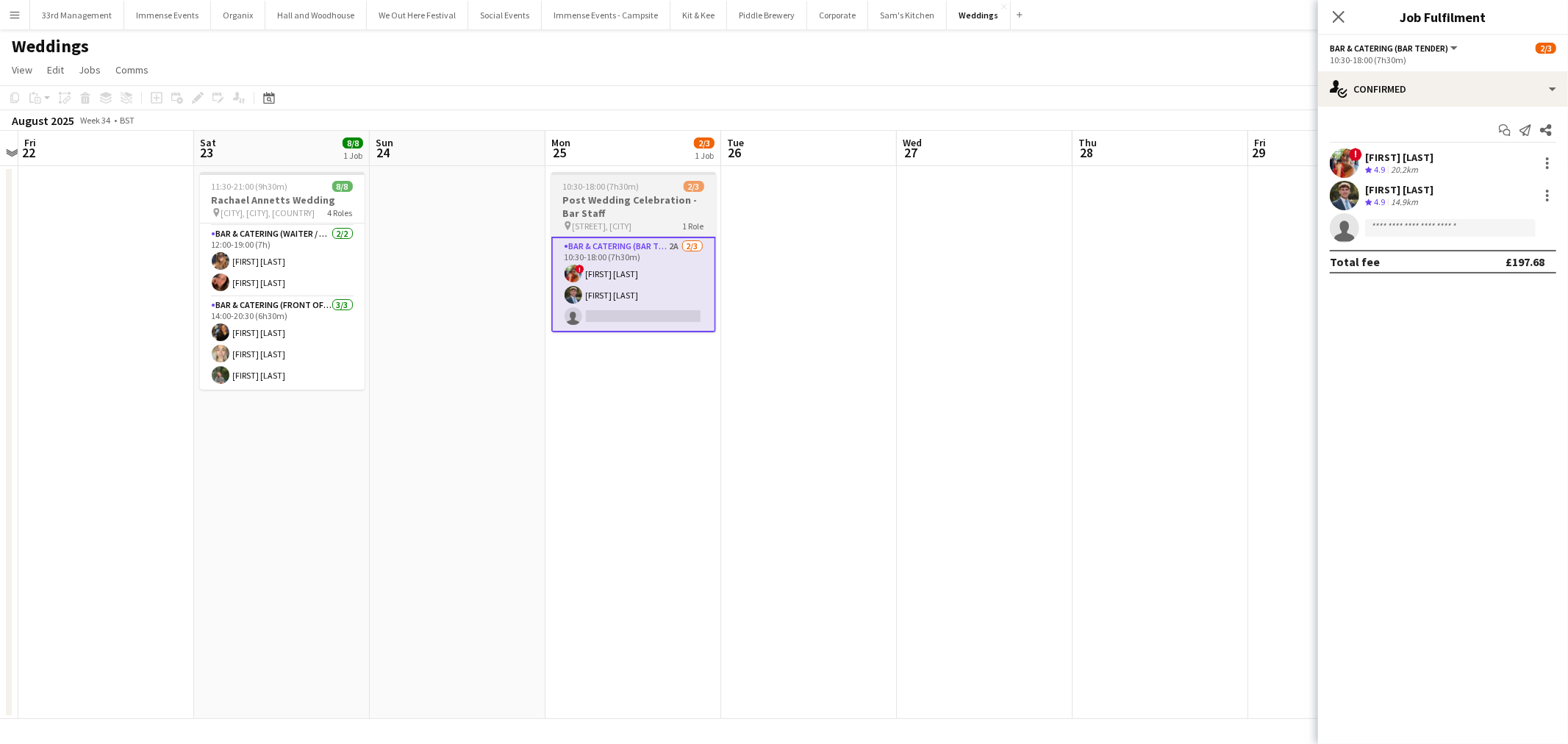 click on "Post Wedding Celebration - Bar Staff" at bounding box center (634, 207) 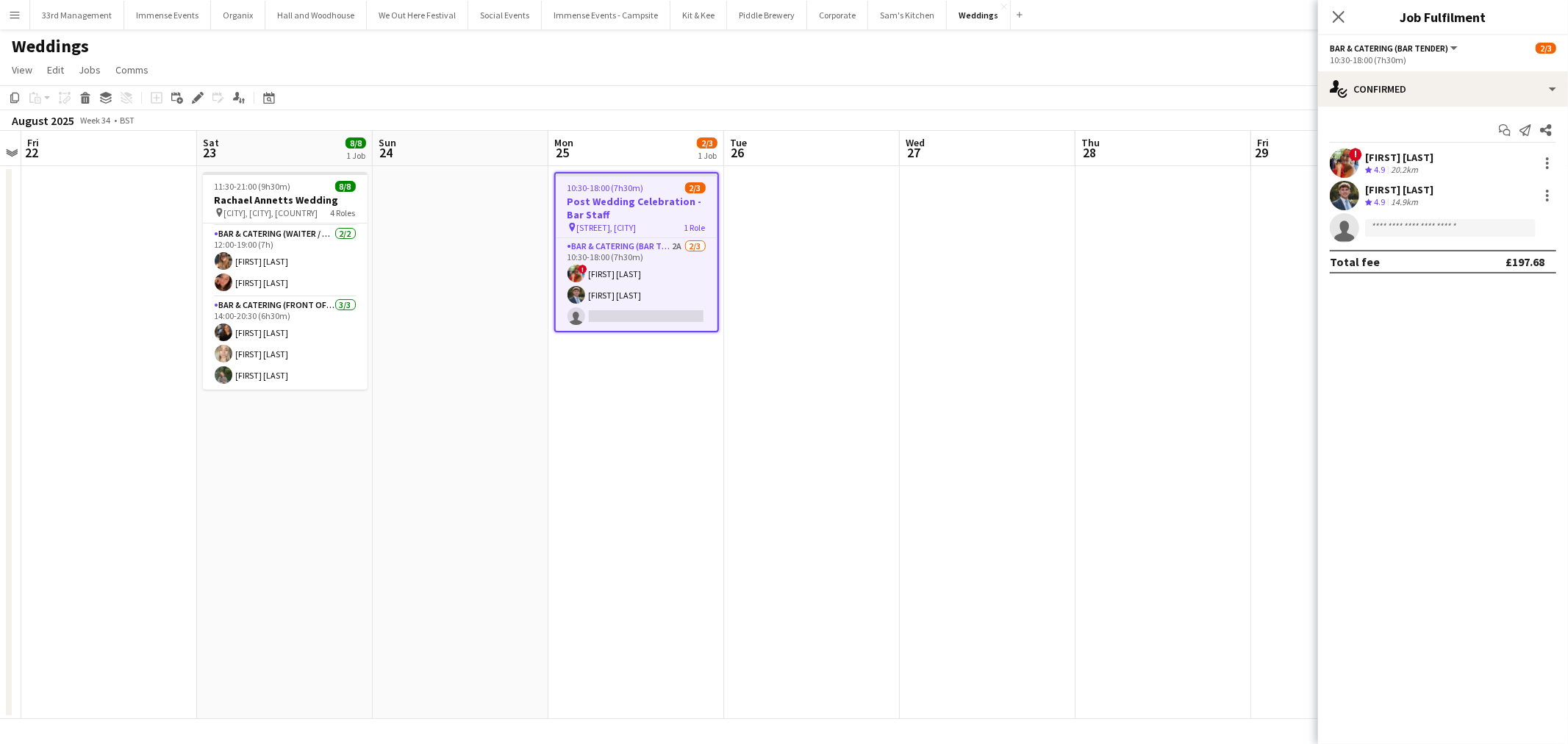 click at bounding box center [812, 443] 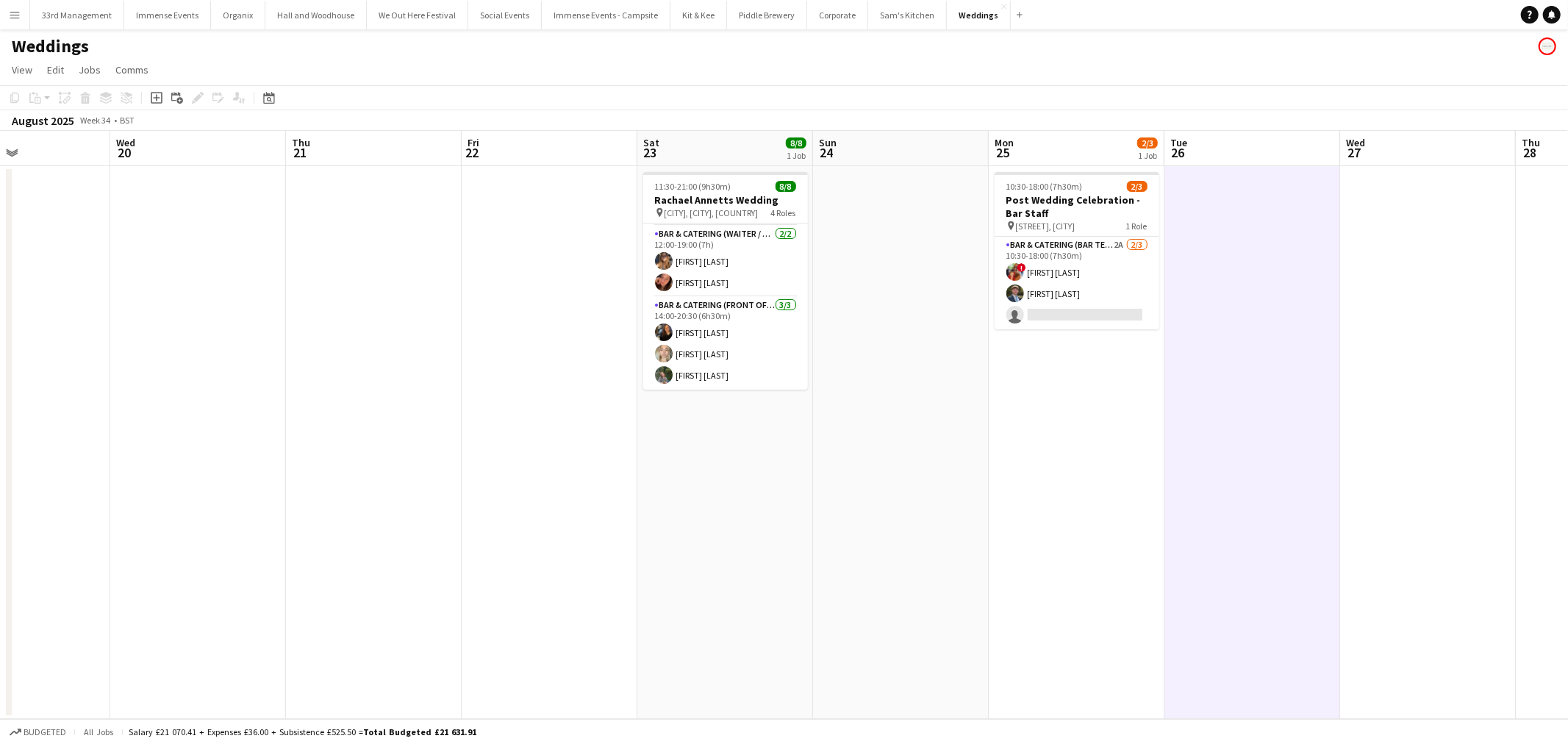 scroll, scrollTop: 0, scrollLeft: 405, axis: horizontal 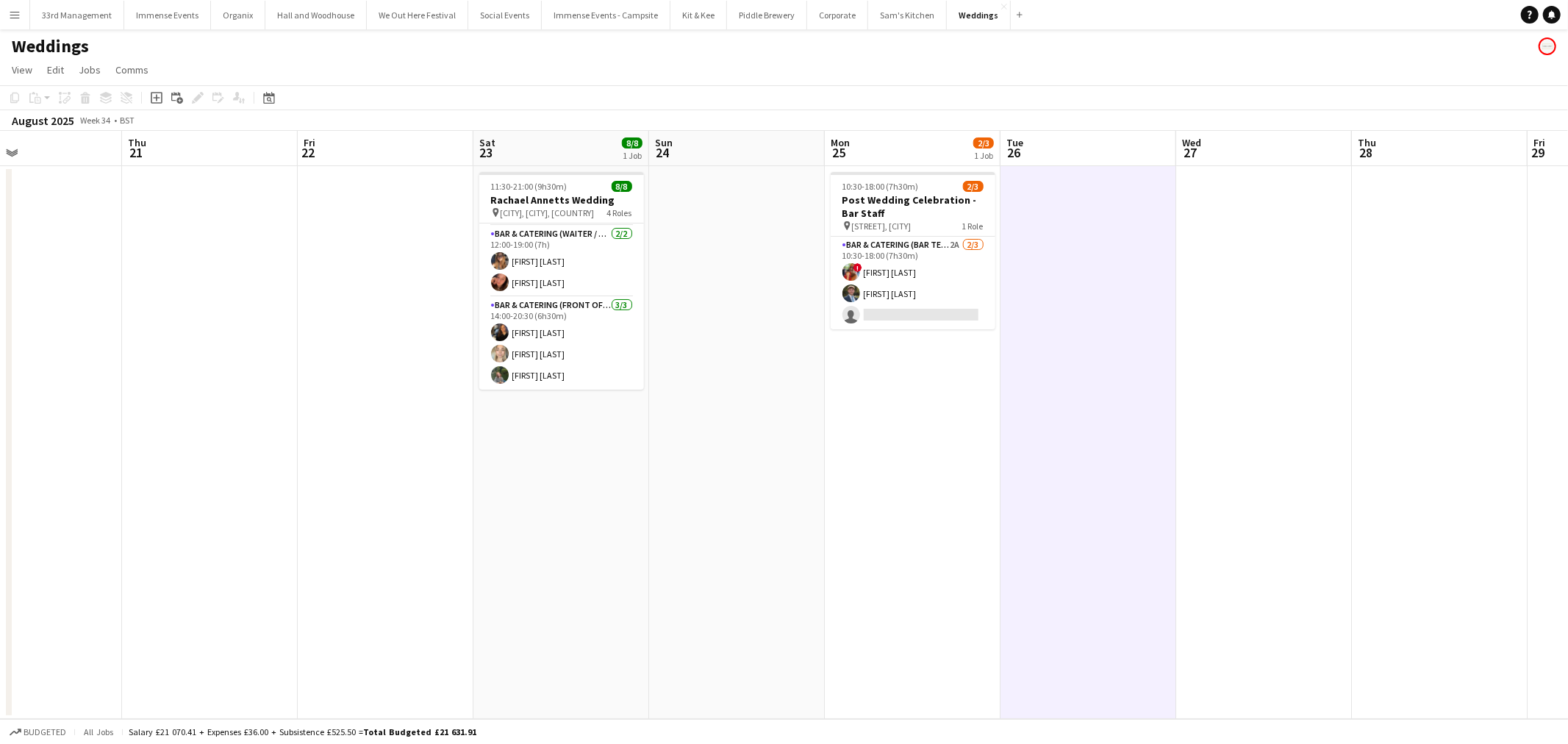 drag, startPoint x: 679, startPoint y: 326, endPoint x: 1132, endPoint y: 316, distance: 453.11036 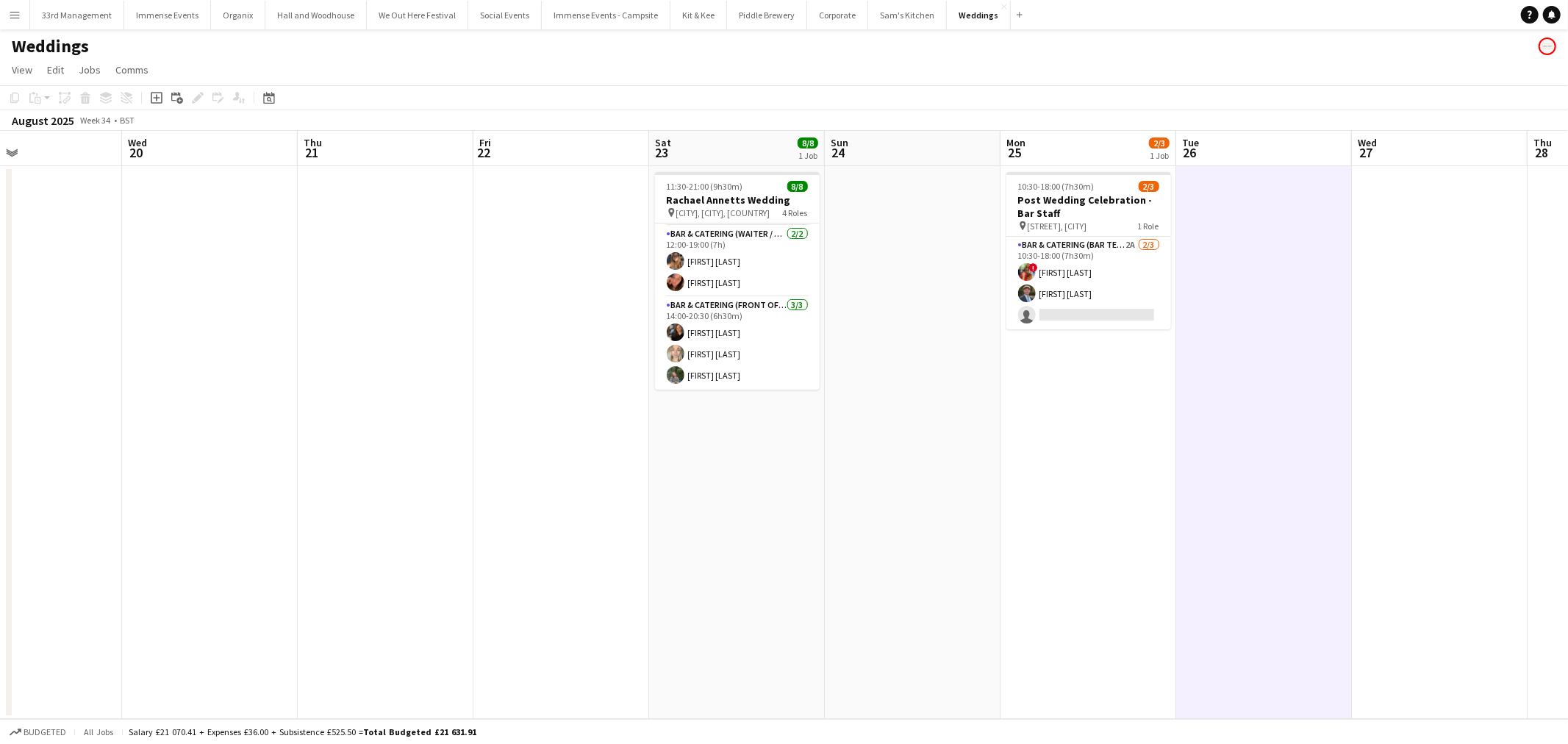 click on "10:30-18:00 (7h30m) 2/3 Post Wedding Celebration - Bar Staff
pin
[STREET], [CITY] 1 Role Bar & Catering (Bar Tender) 2A 2/3 10:30-18:00 (7h30m)
! [FIRST] [LAST]
single-neutral-actions" at bounding box center (1088, 443) 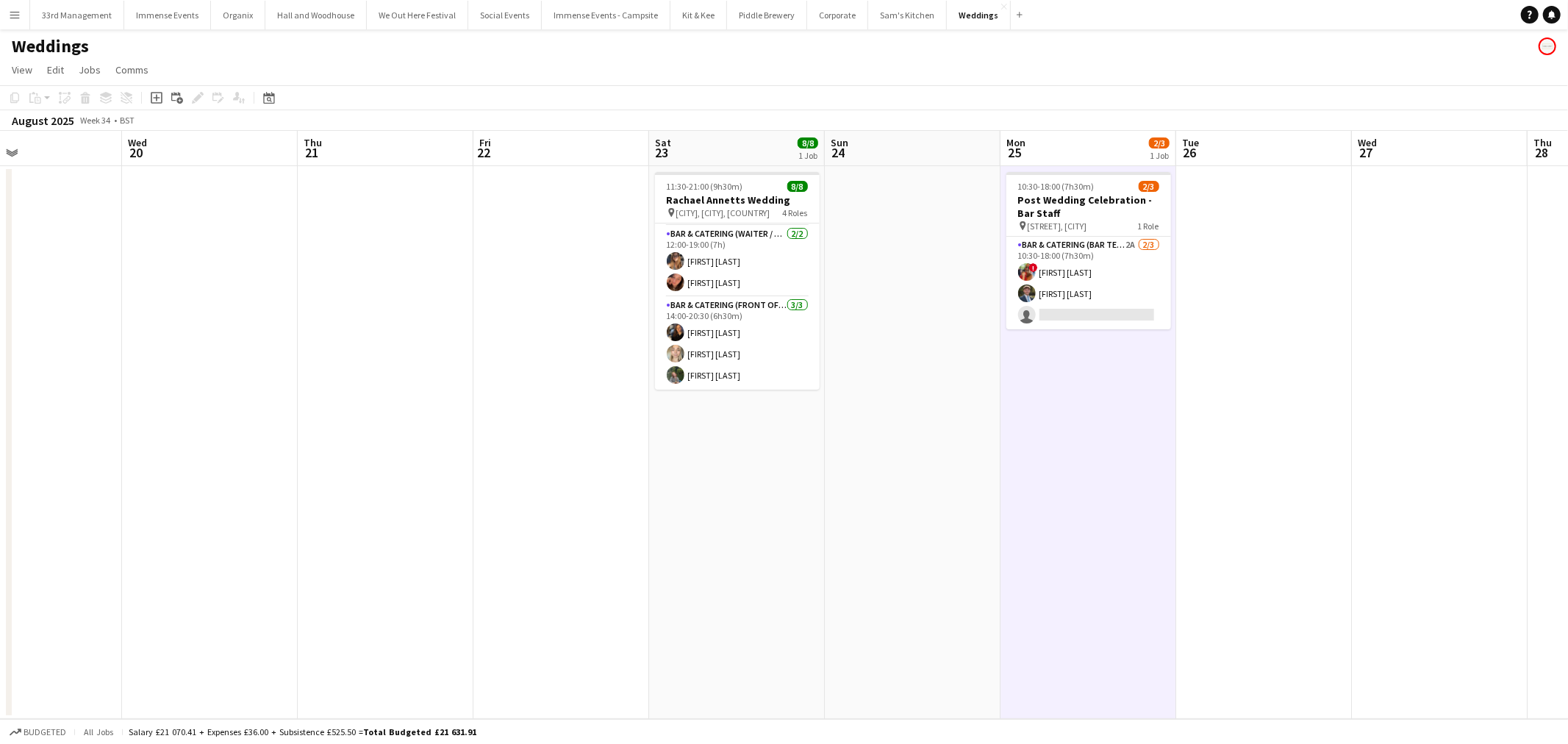 click at bounding box center (912, 443) 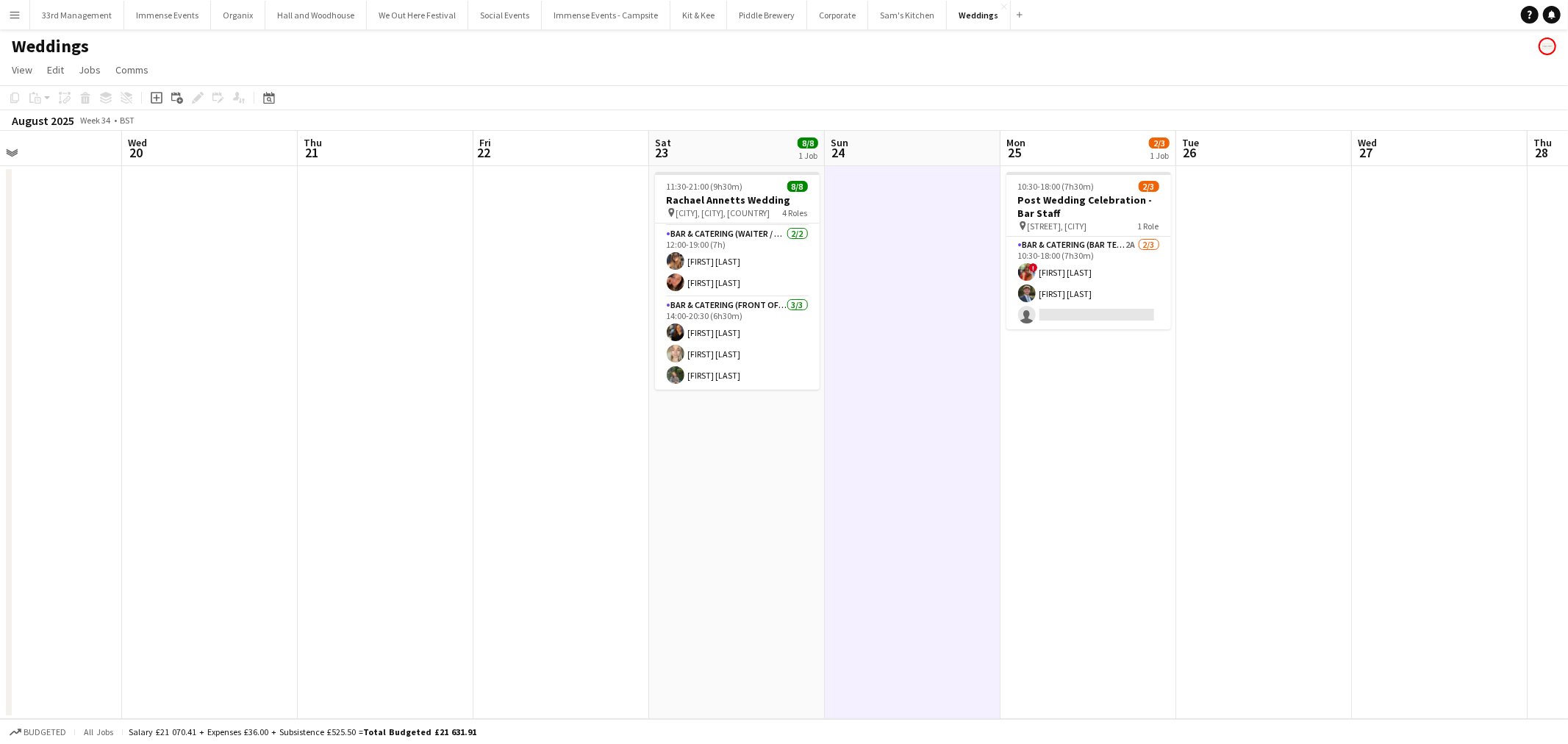 click on "[STREET], [CITY] 4 Roles Wedding Coordinator 1/1 11:30-21:00 (9h30m)
[FIRST] [LAST] Bar & Catering (Bar Tender) 2/2 12:00-19:00 (7h)
[FIRST] [LAST] [FIRST] [LAST] Bar & Catering (Waiter / waitress) 2/2 12:00-19:00 (7h)
[FIRST] [LAST] [FIRST] [LAST] Bar & Catering (Front of House) 3/3 14:00-20:30 (6h30m)
[FIRST] [LAST] [FIRST] [LAST] [LAST]" at bounding box center (737, 443) 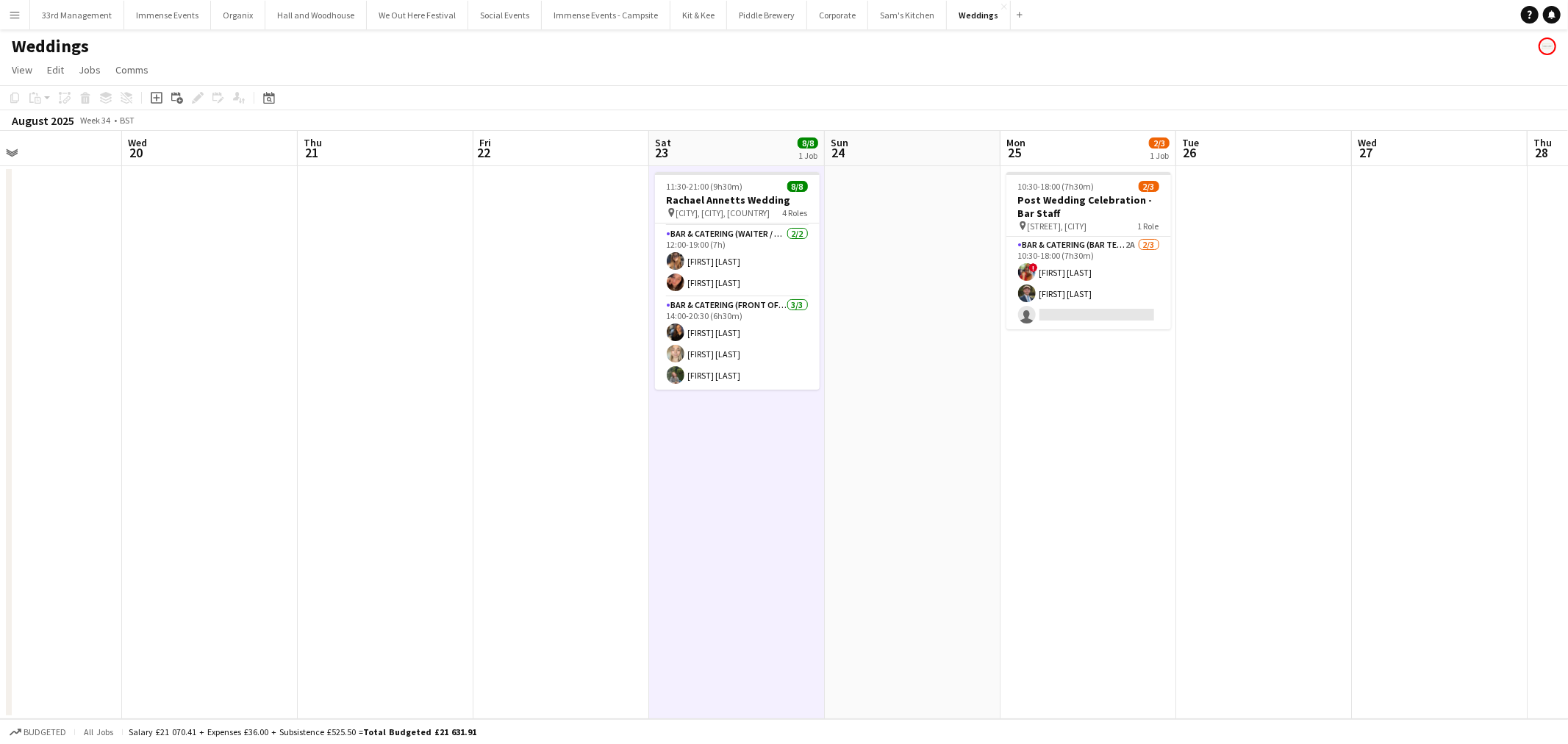 click at bounding box center (561, 443) 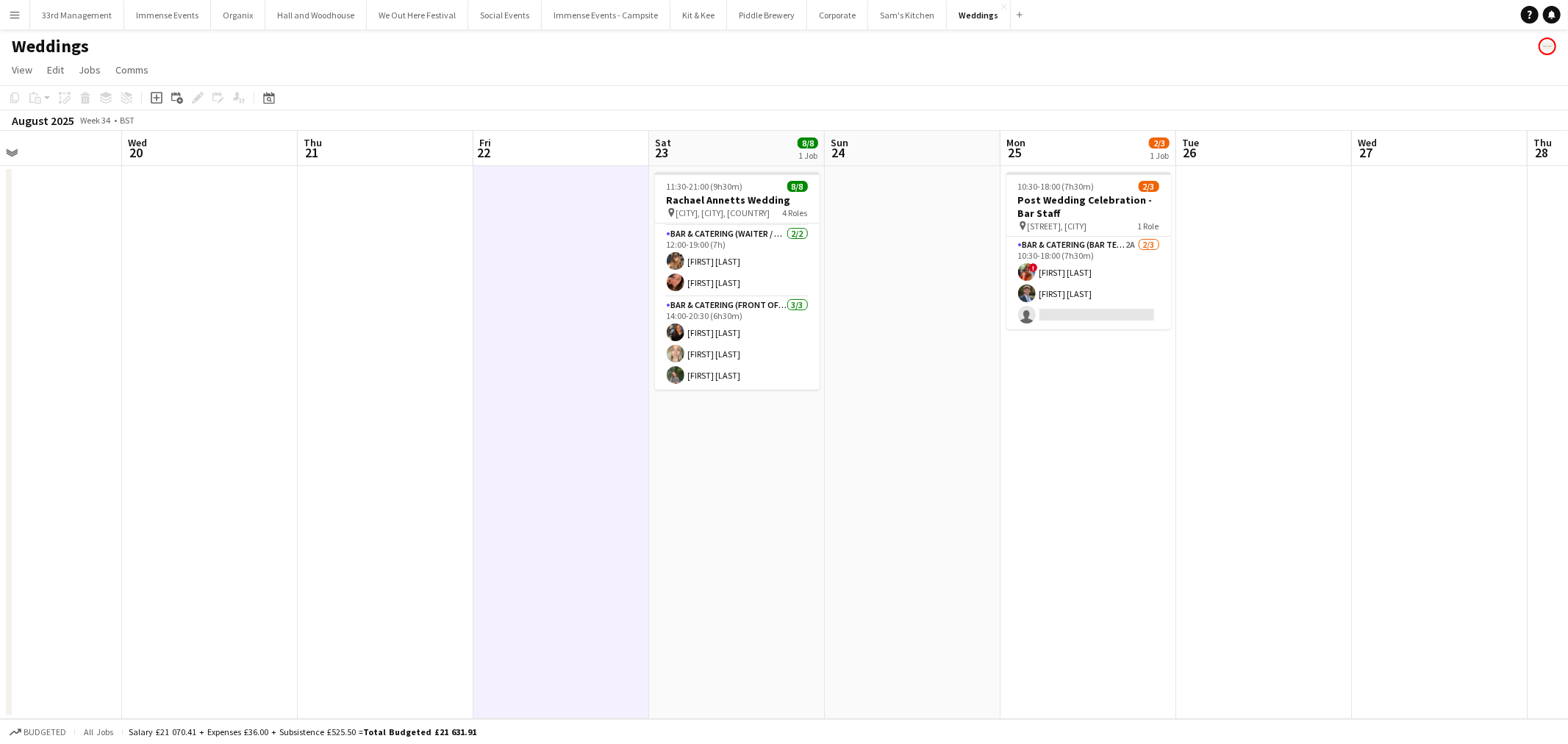 click at bounding box center [385, 443] 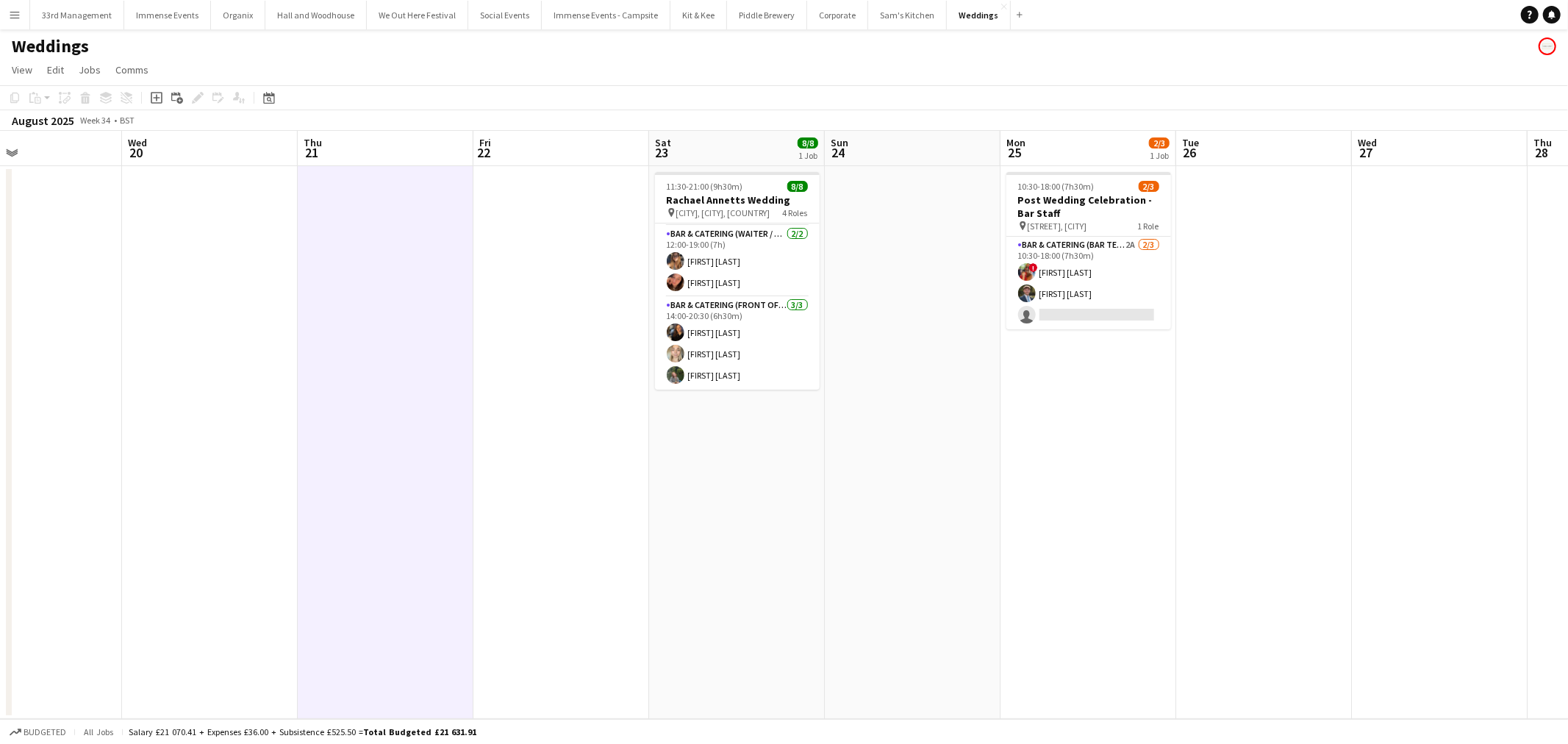 drag, startPoint x: 566, startPoint y: 418, endPoint x: 617, endPoint y: 464, distance: 68.68042 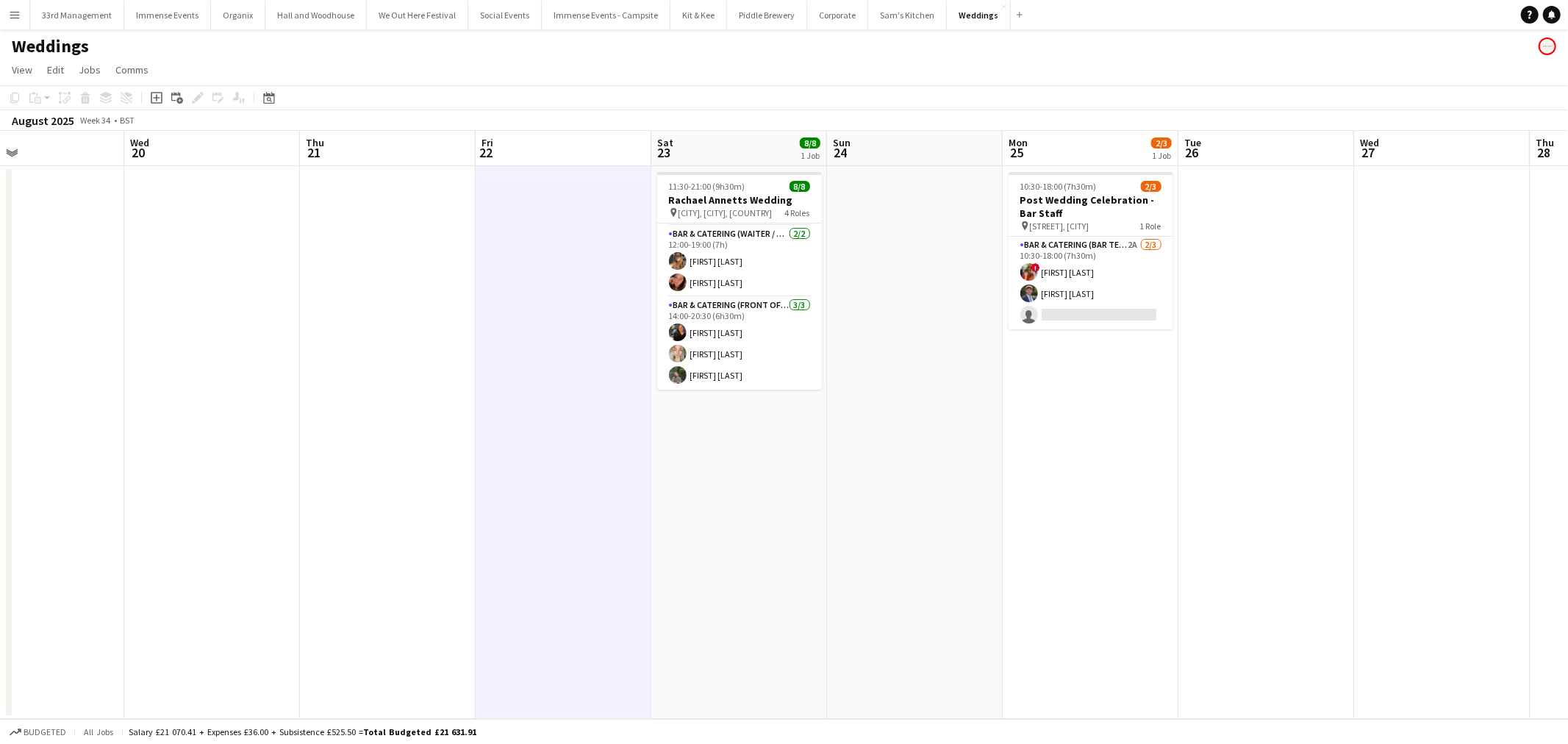 click on "[STREET], [CITY] 4 Roles Wedding Coordinator 1/1 11:30-21:00 (9h30m)
[FIRST] [LAST] Bar & Catering (Bar Tender) 2/2 12:00-19:00 (7h)
[FIRST] [LAST] [FIRST] [LAST] Bar & Catering (Waiter / waitress) 2/2 12:00-19:00 (7h)
[FIRST] [LAST] [FIRST] [LAST] Bar & Catering (Front of House) 3/3 14:00-20:30 (6h30m)
[FIRST] [LAST] [FIRST] [LAST] [LAST]" at bounding box center (739, 443) 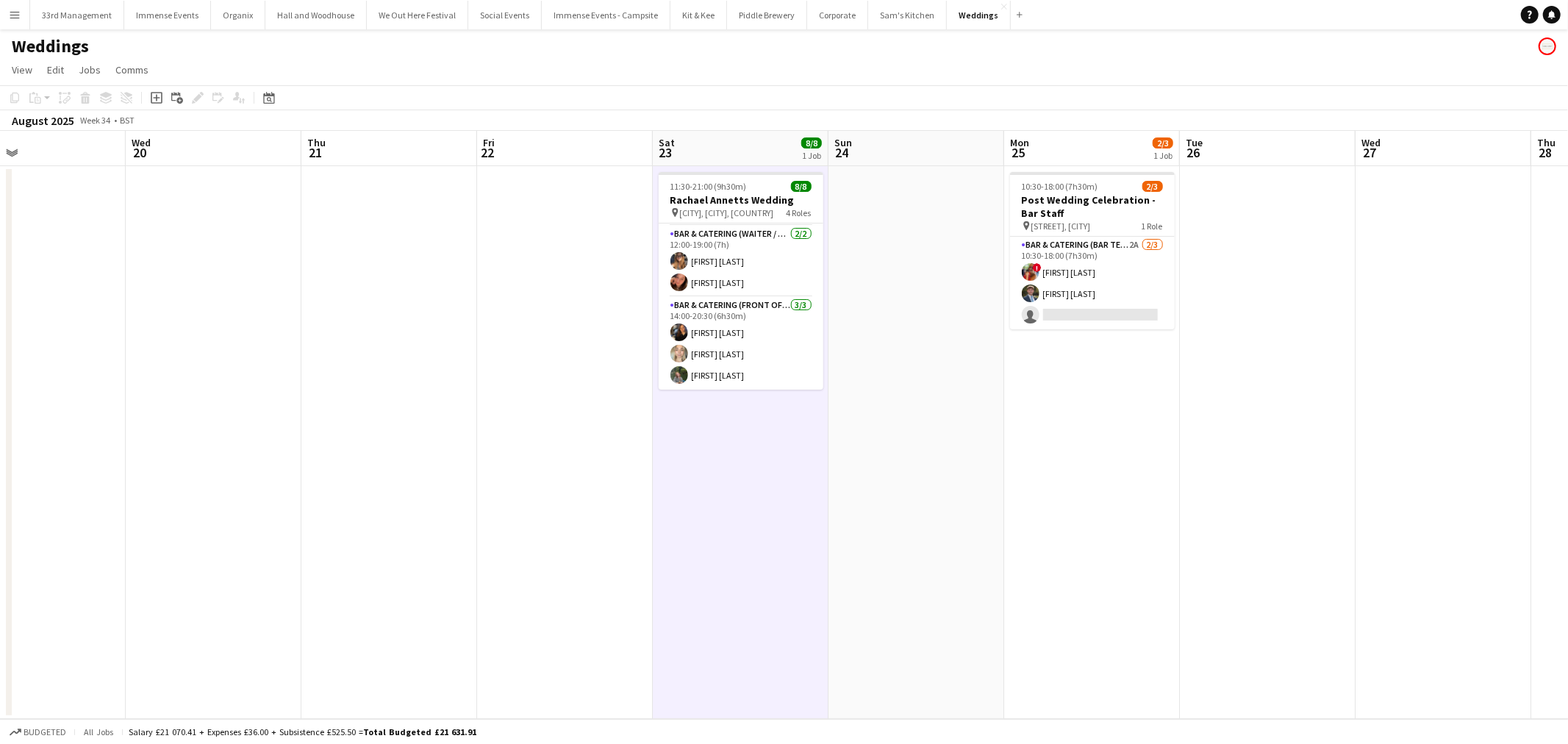 click at bounding box center [916, 443] 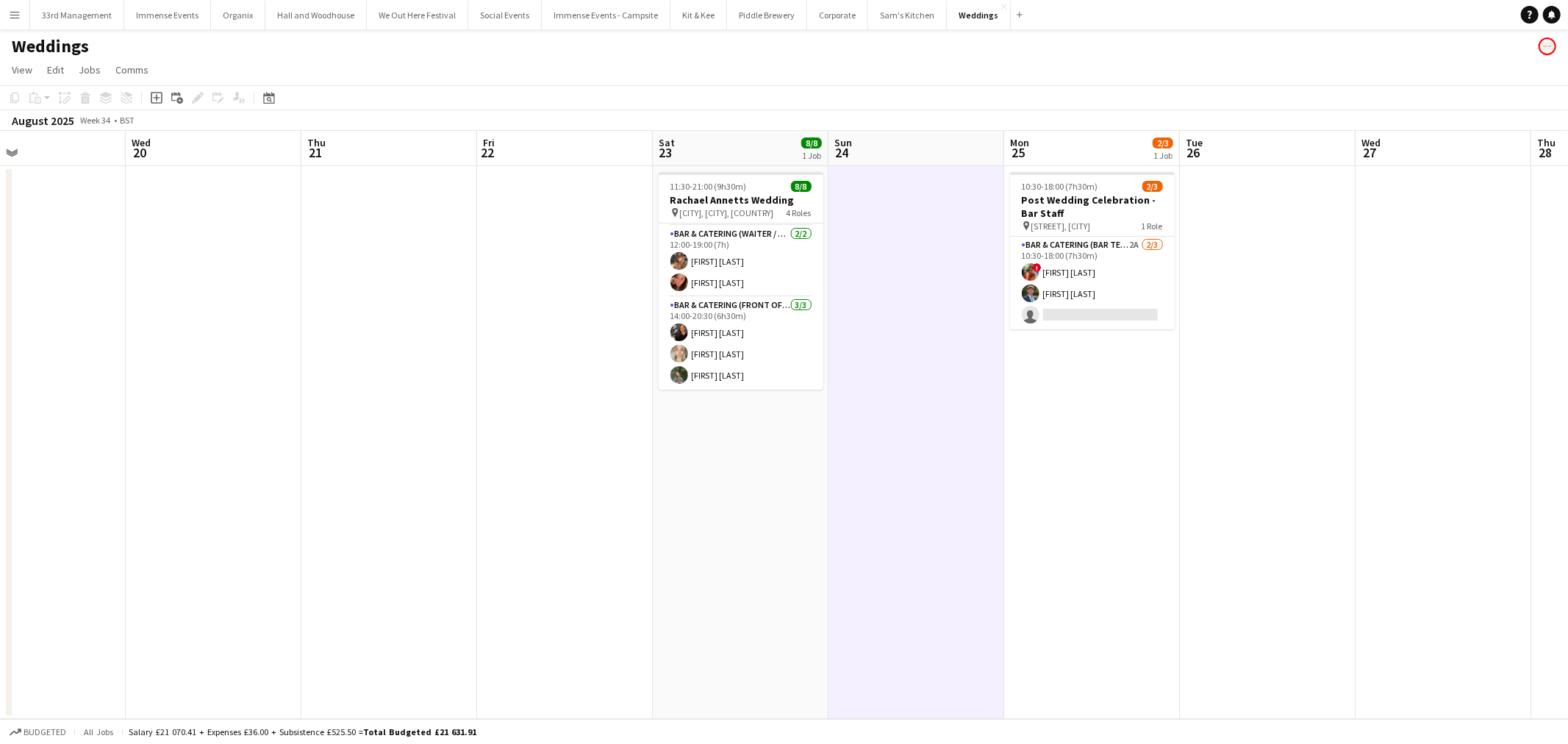 drag, startPoint x: 1306, startPoint y: 493, endPoint x: 1211, endPoint y: 493, distance: 95 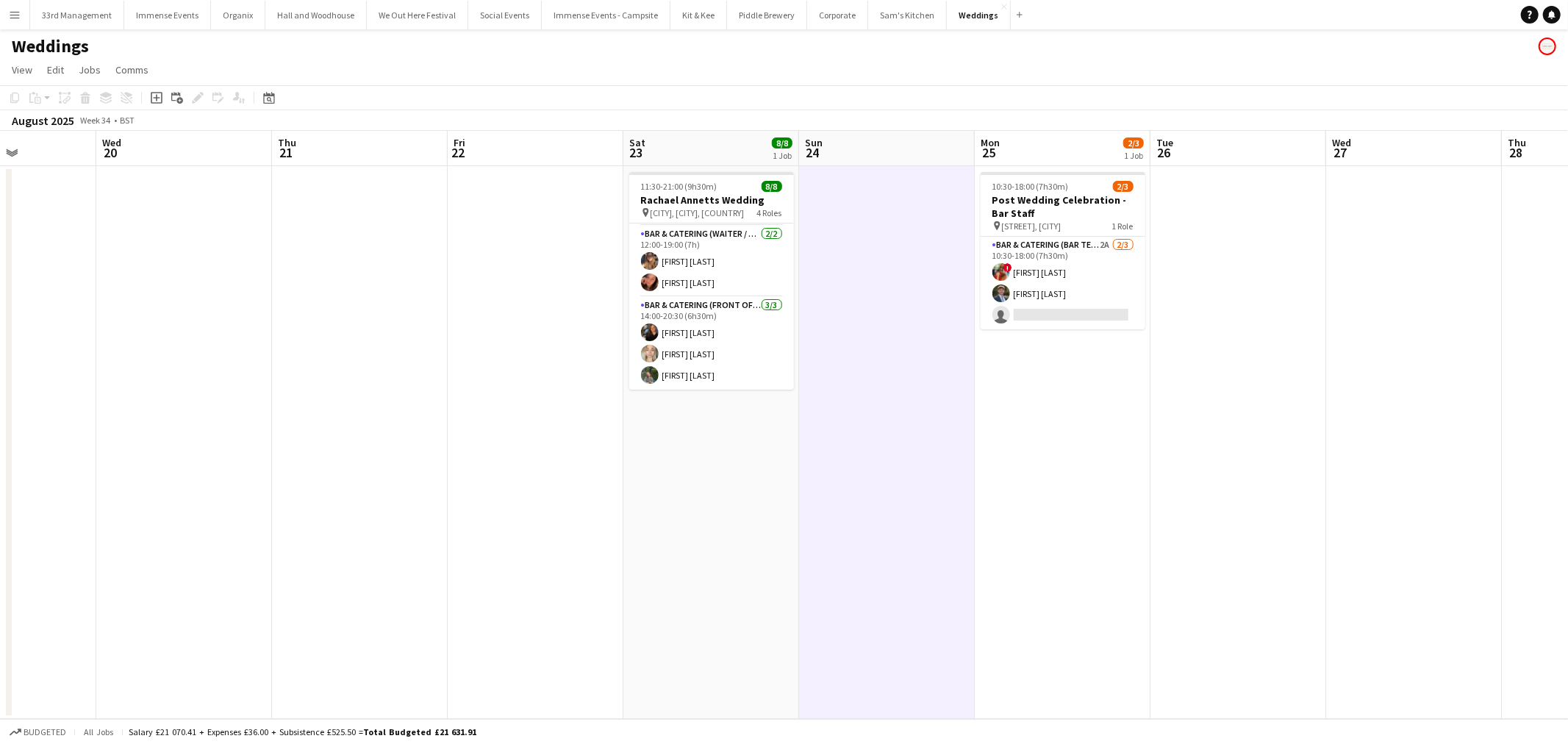click at bounding box center (1238, 443) 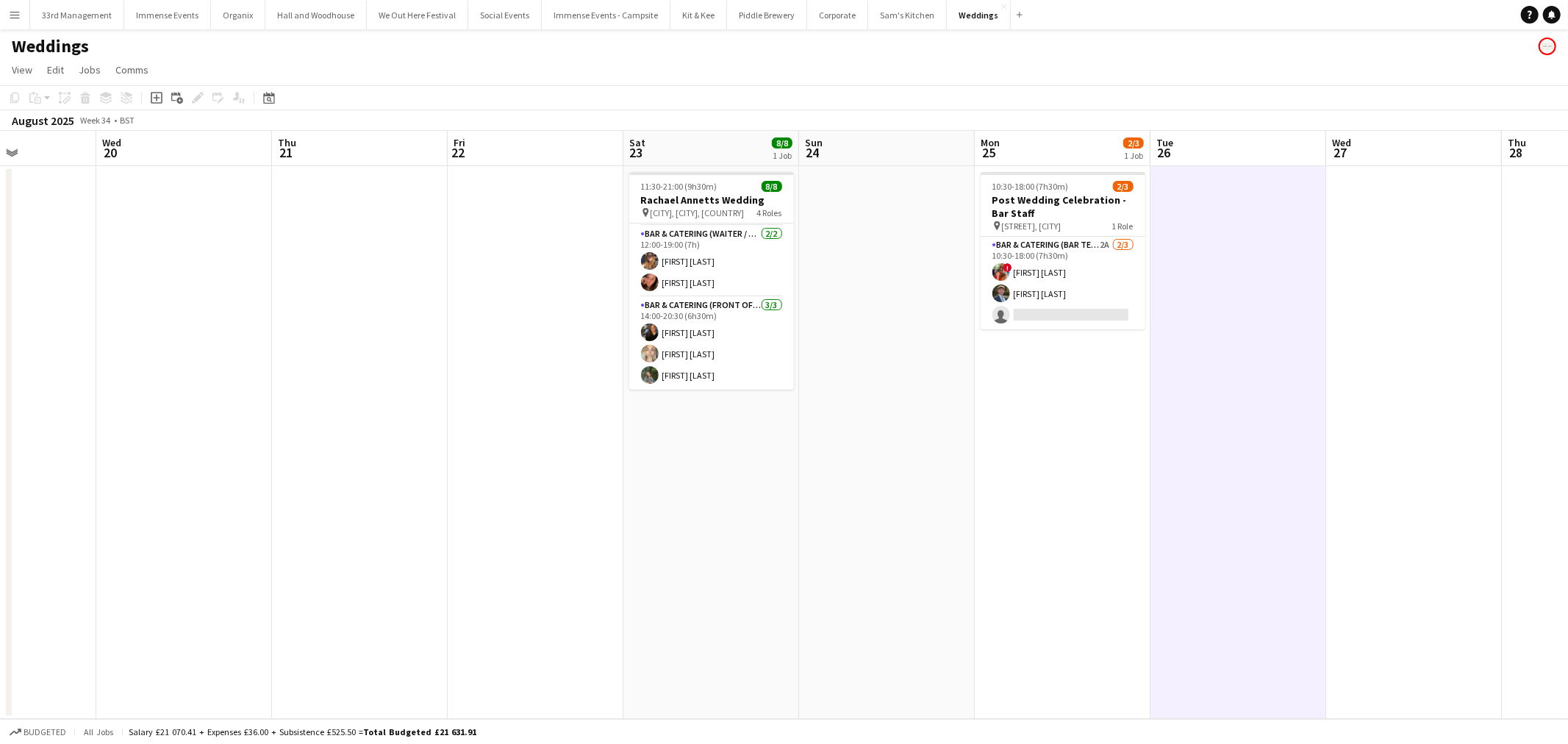 click on "10:30-18:00 (7h30m) 2/3 Post Wedding Celebration - Bar Staff
pin
[STREET], [CITY] 1 Role Bar & Catering (Bar Tender) 2A 2/3 10:30-18:00 (7h30m)
! [FIRST] [LAST]
single-neutral-actions" at bounding box center (1062, 443) 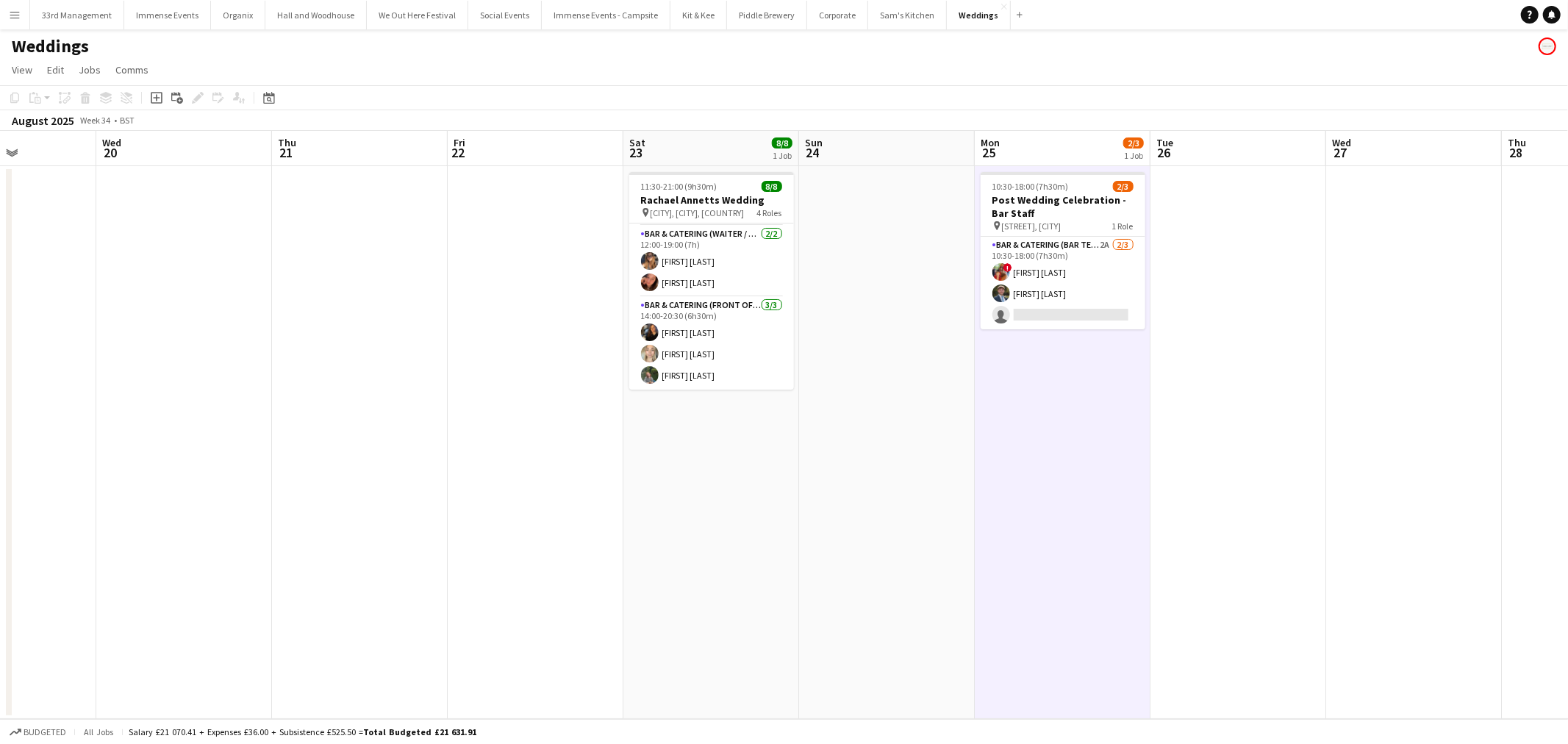 click at bounding box center (887, 443) 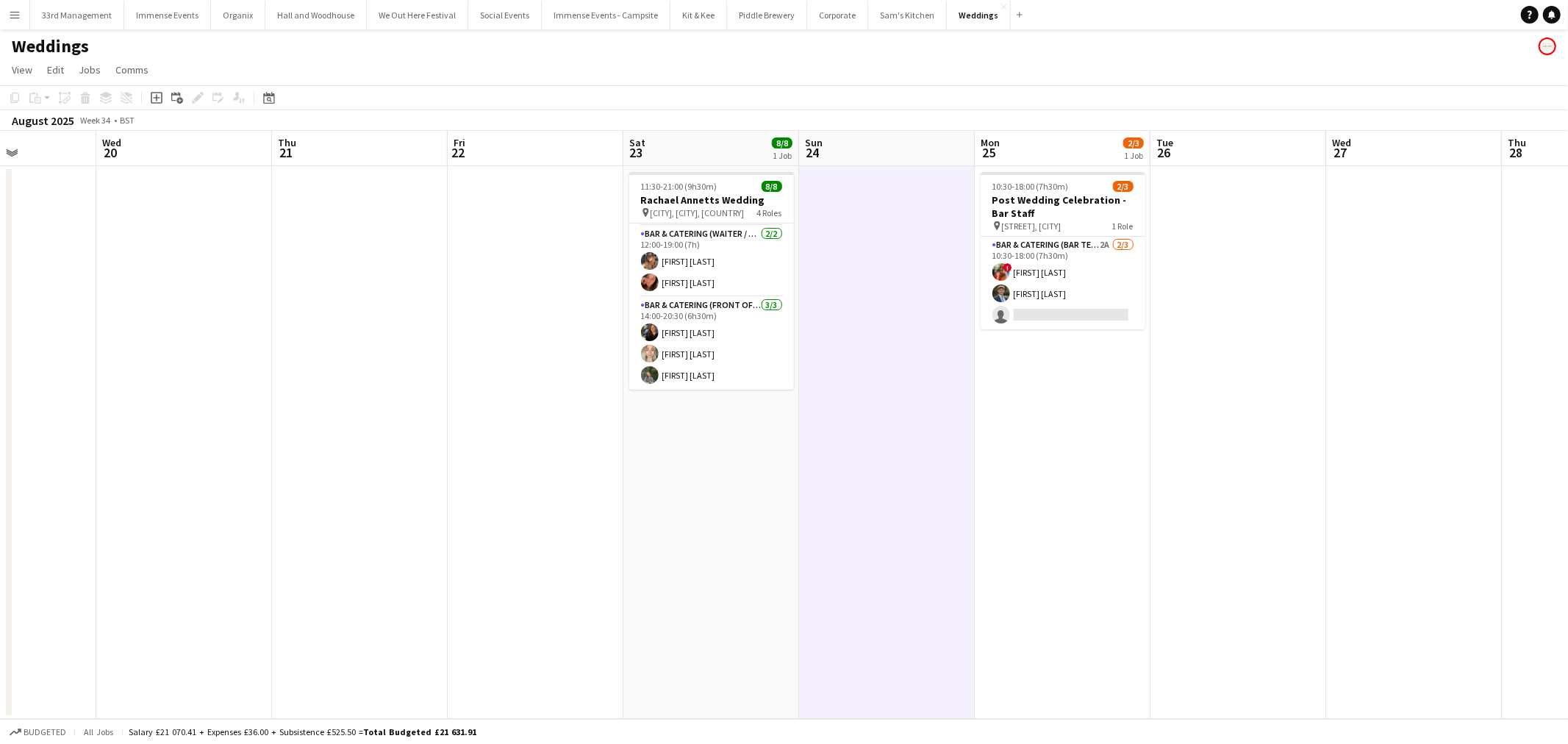 click on "10:30-18:00 (7h30m) 2/3 Post Wedding Celebration - Bar Staff
pin
[STREET], [CITY] 1 Role Bar & Catering (Bar Tender) 2A 2/3 10:30-18:00 (7h30m)
! [FIRST] [LAST]
single-neutral-actions" at bounding box center [1062, 443] 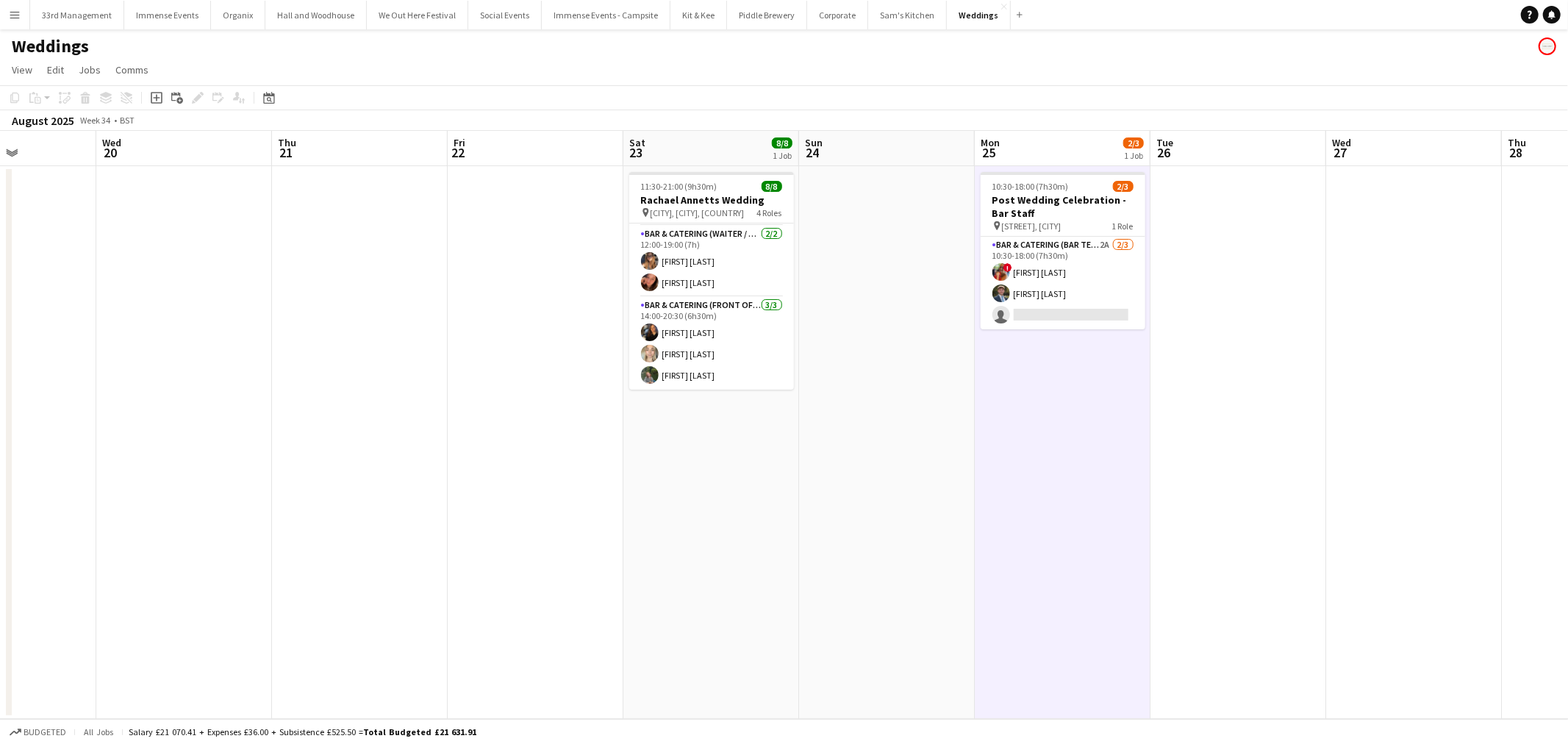 click at bounding box center (887, 443) 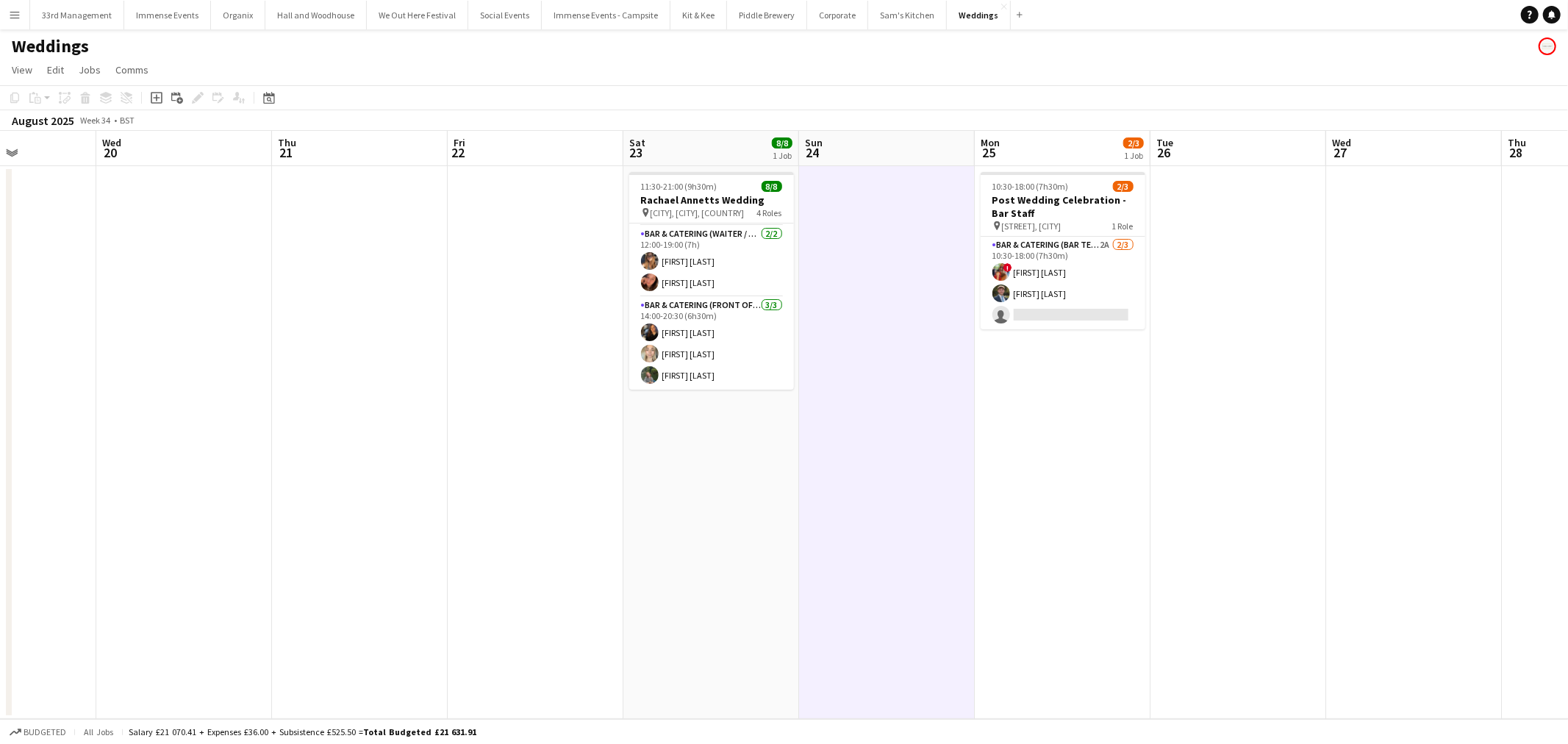 click on "[STREET], [CITY] 4 Roles Wedding Coordinator 1/1 11:30-21:00 (9h30m)
[FIRST] [LAST] Bar & Catering (Bar Tender) 2/2 12:00-19:00 (7h)
[FIRST] [LAST] [FIRST] [LAST] Bar & Catering (Waiter / waitress) 2/2 12:00-19:00 (7h)
[FIRST] [LAST] [FIRST] [LAST] Bar & Catering (Front of House) 3/3 14:00-20:30 (6h30m)
[FIRST] [LAST] [FIRST] [LAST] [LAST]" at bounding box center (711, 443) 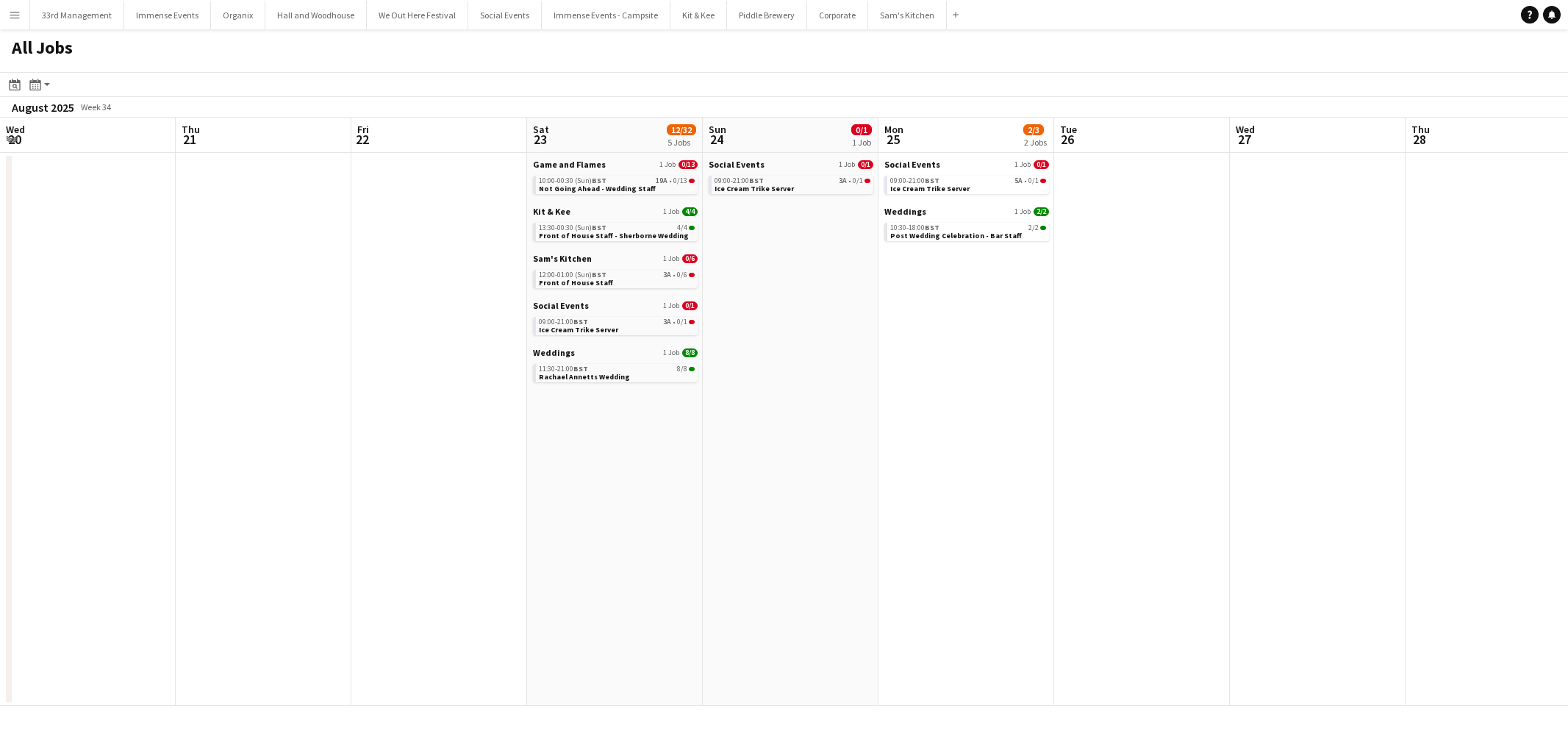 scroll, scrollTop: 0, scrollLeft: 0, axis: both 